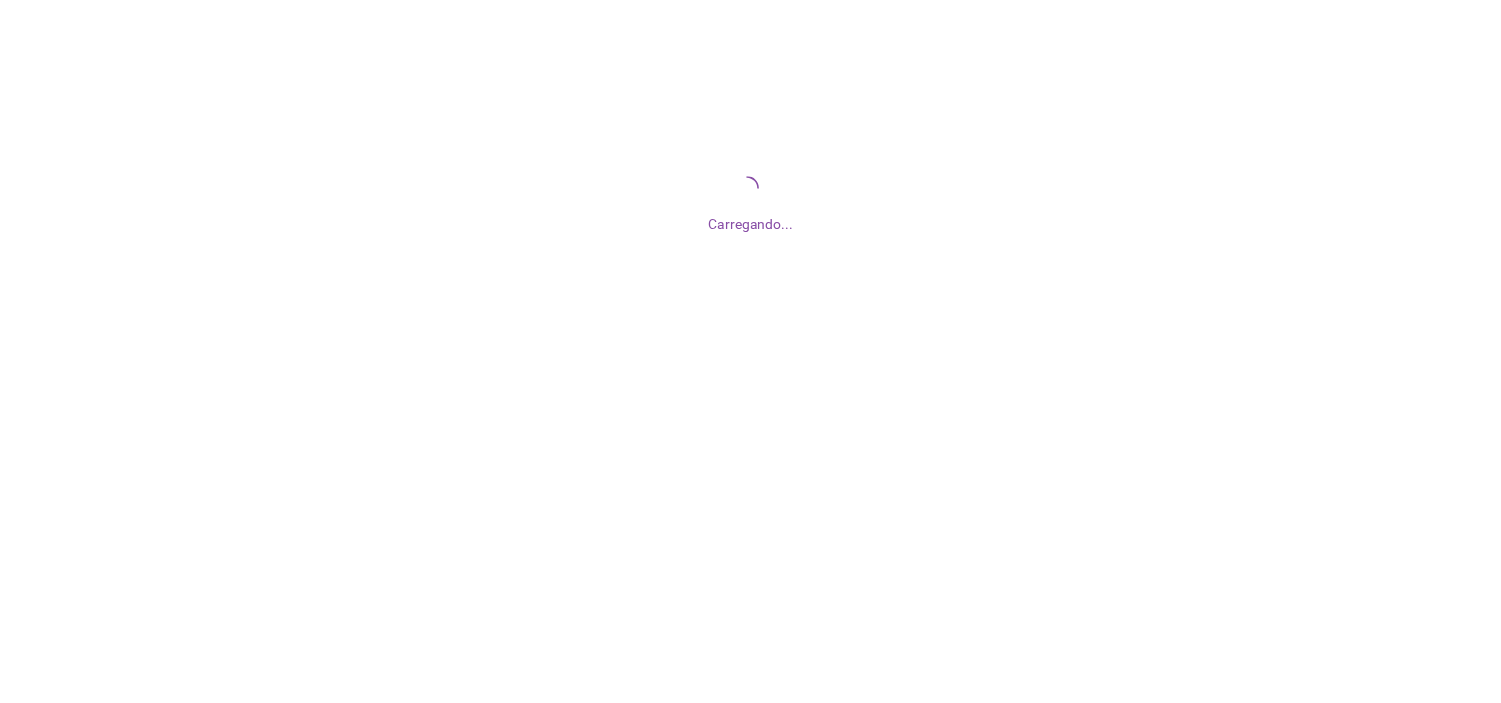 scroll, scrollTop: 0, scrollLeft: 0, axis: both 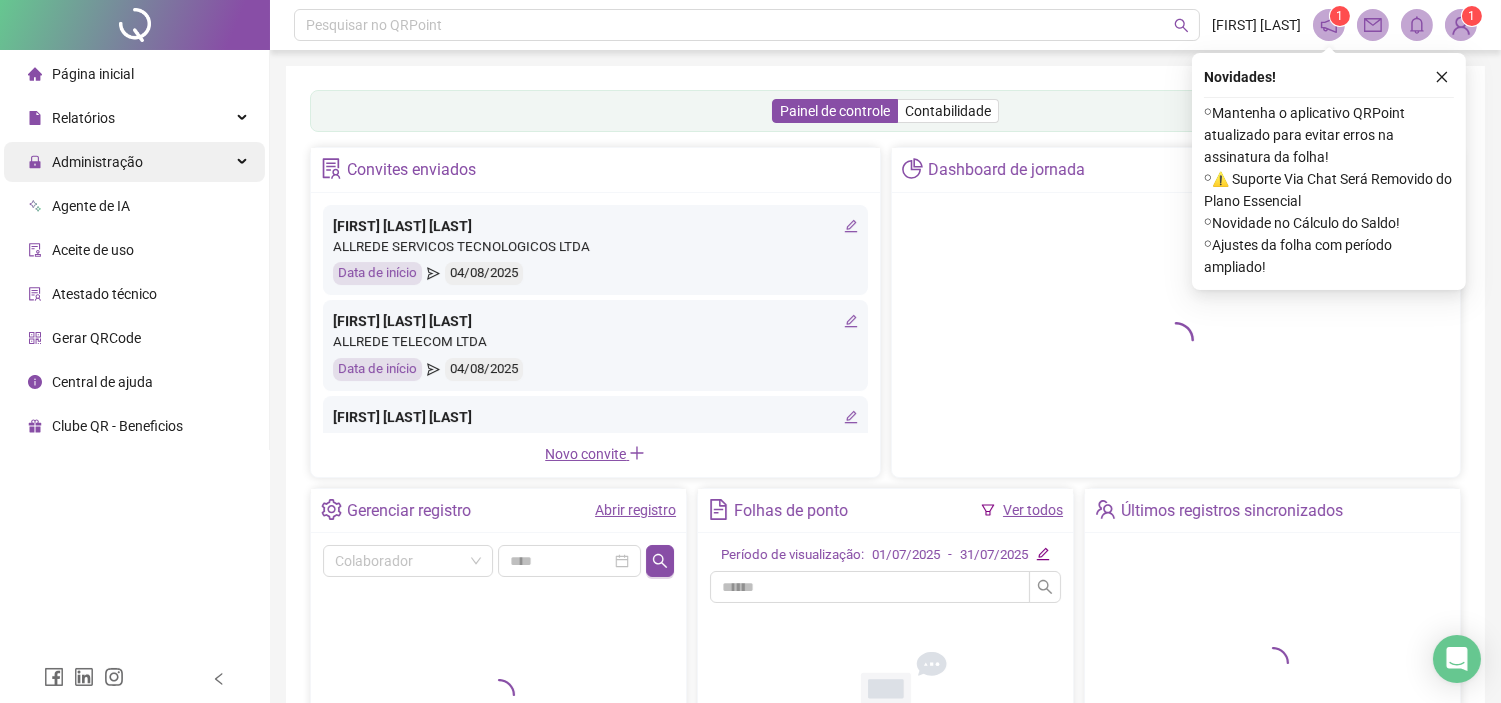 click on "Administração" at bounding box center [134, 162] 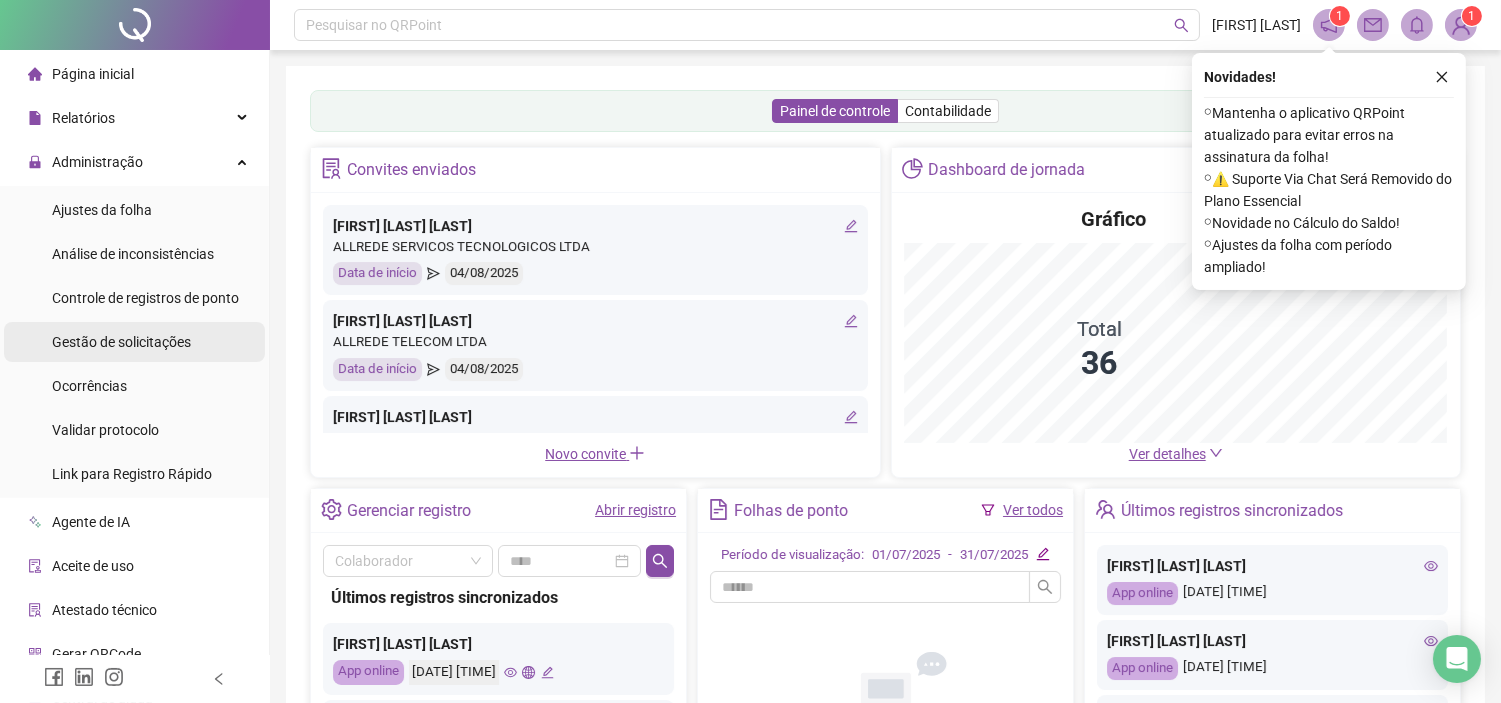 click on "Gestão de solicitações" at bounding box center [121, 342] 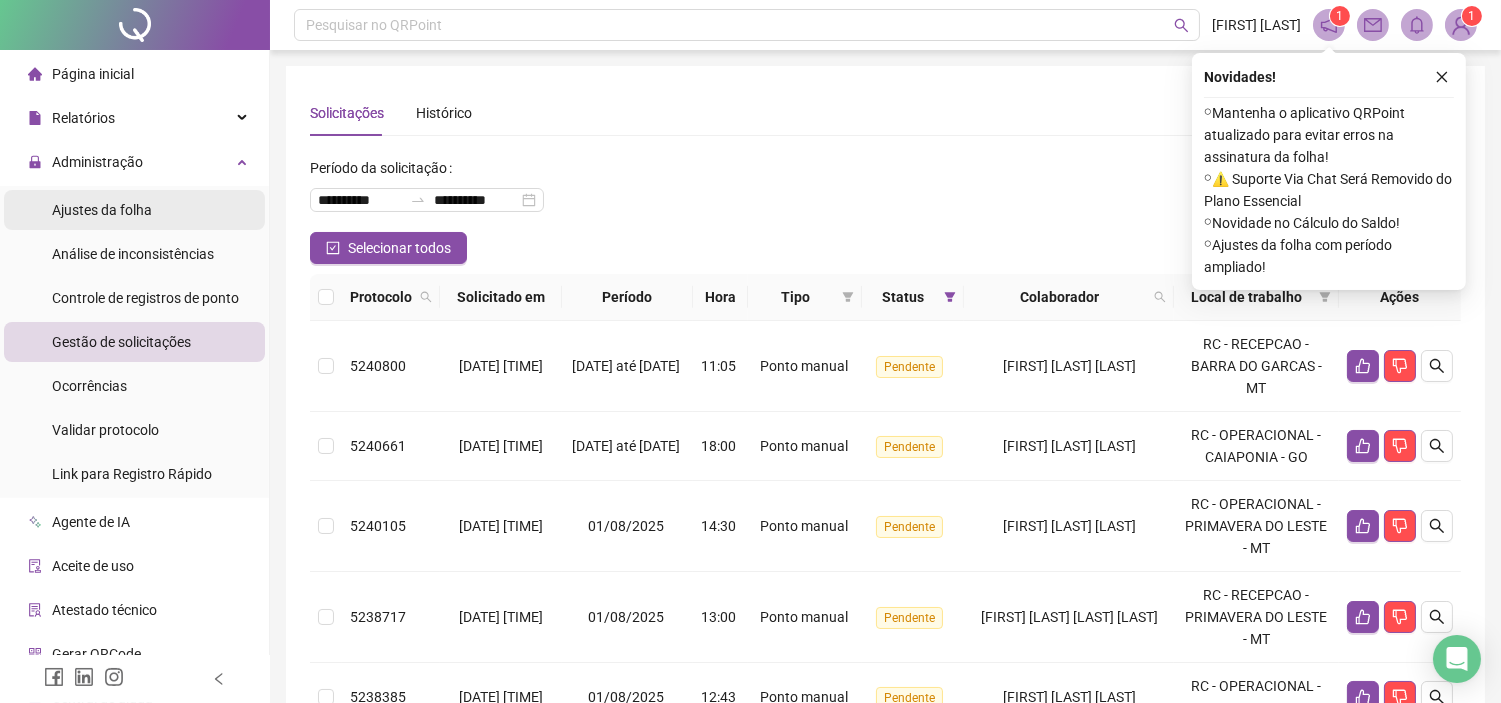 click on "Ajustes da folha" at bounding box center (102, 210) 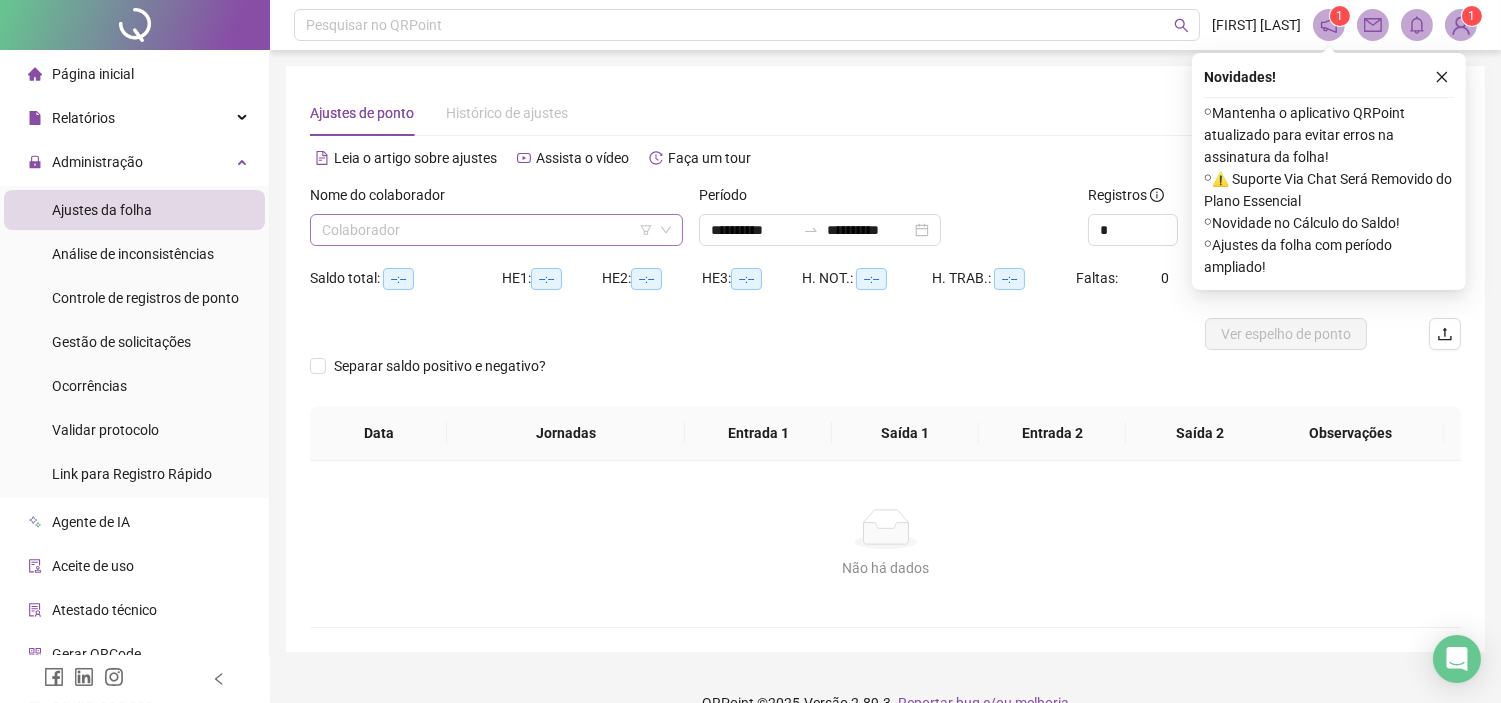 click at bounding box center [487, 230] 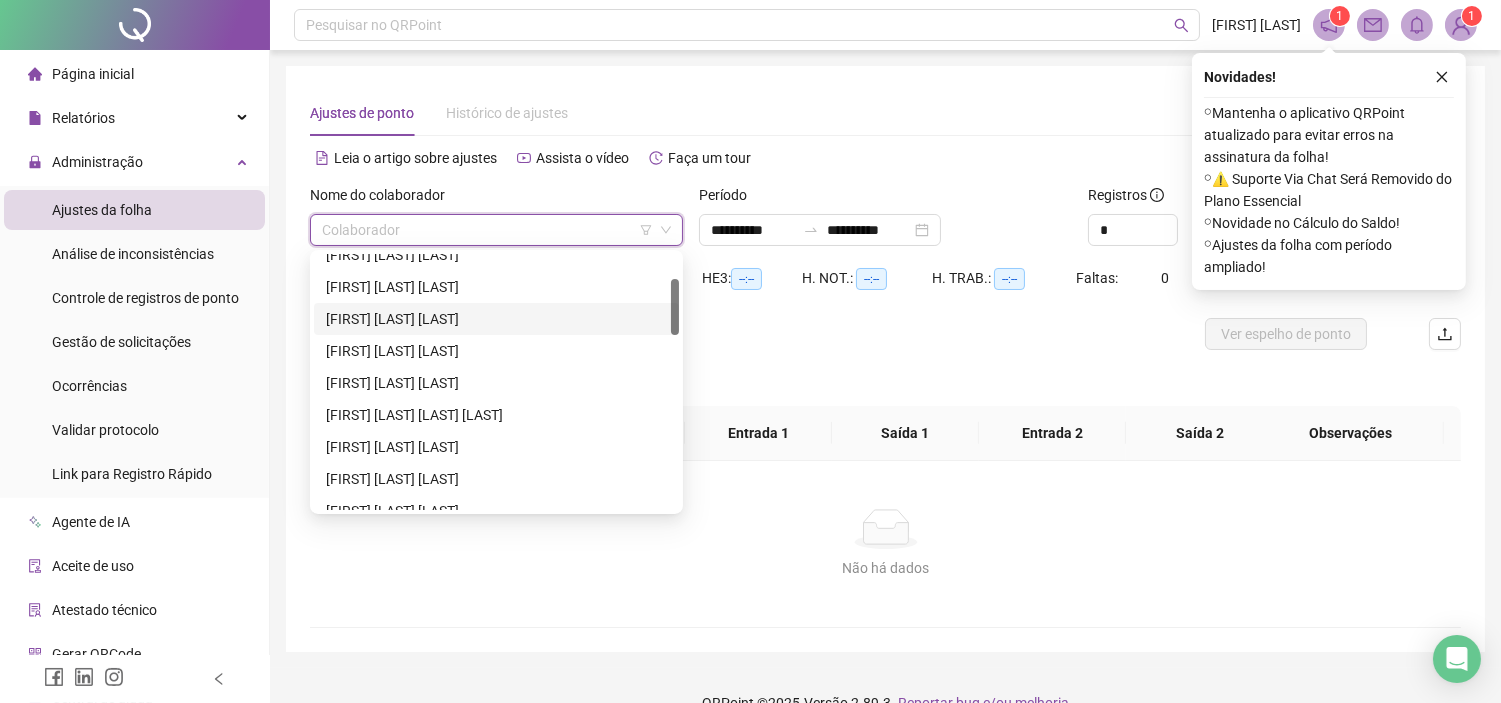 scroll, scrollTop: 222, scrollLeft: 0, axis: vertical 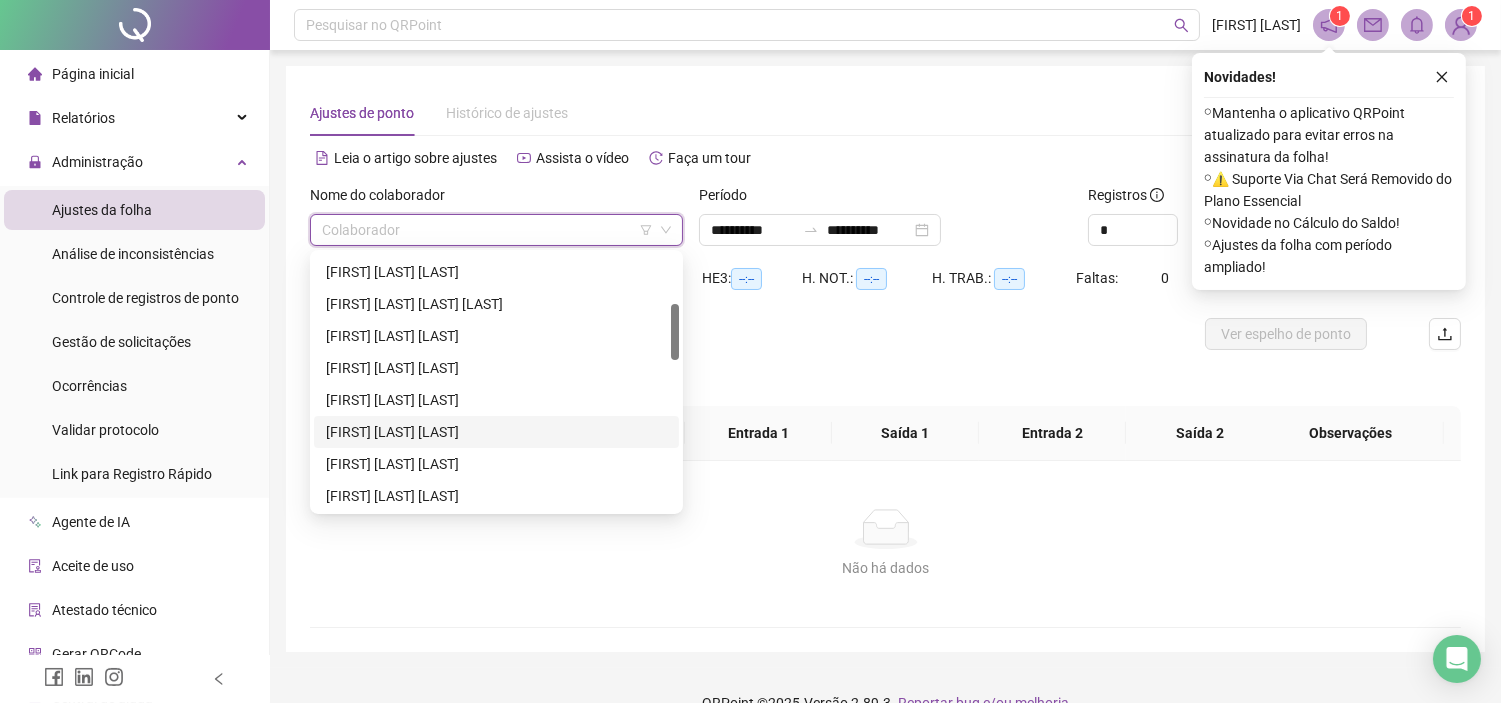 click on "[FIRST] [LAST] [LAST]" at bounding box center (496, 432) 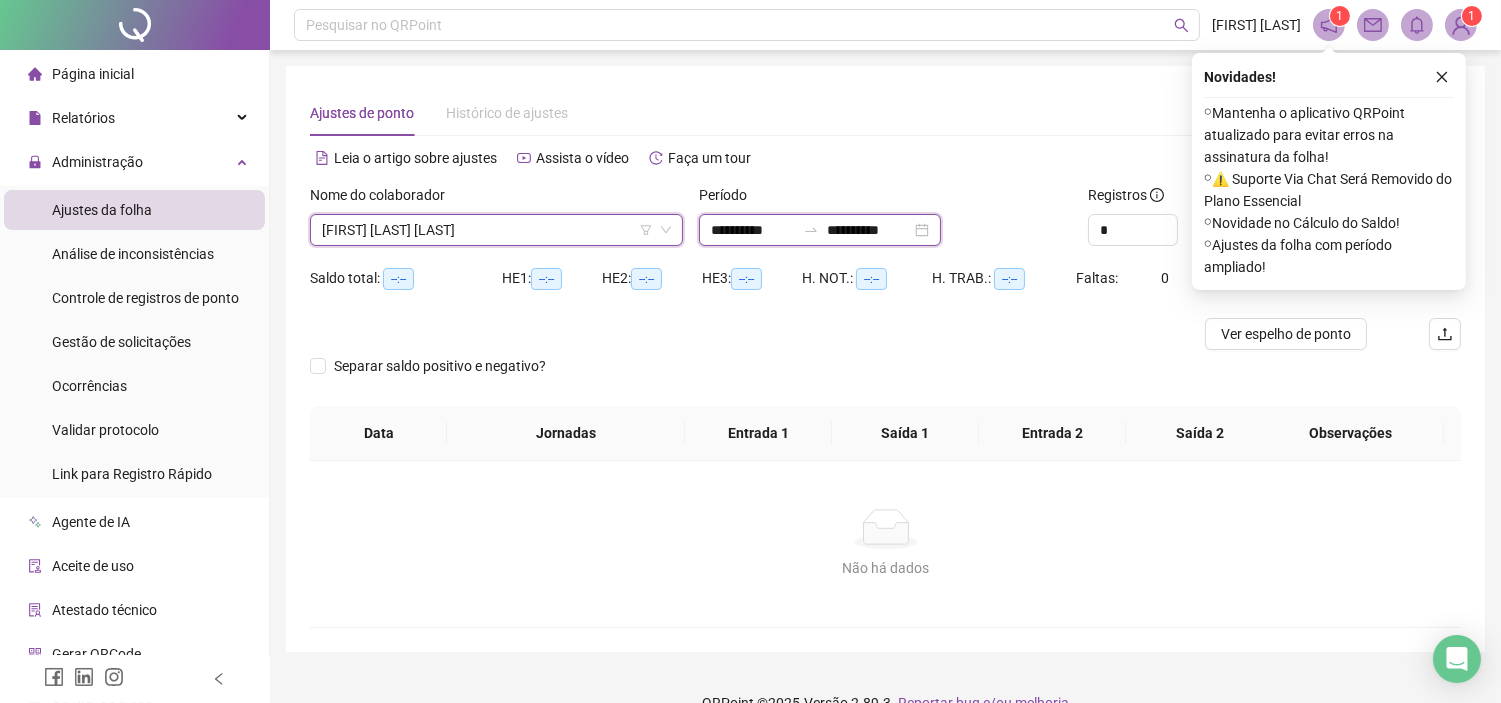 click on "**********" at bounding box center [753, 230] 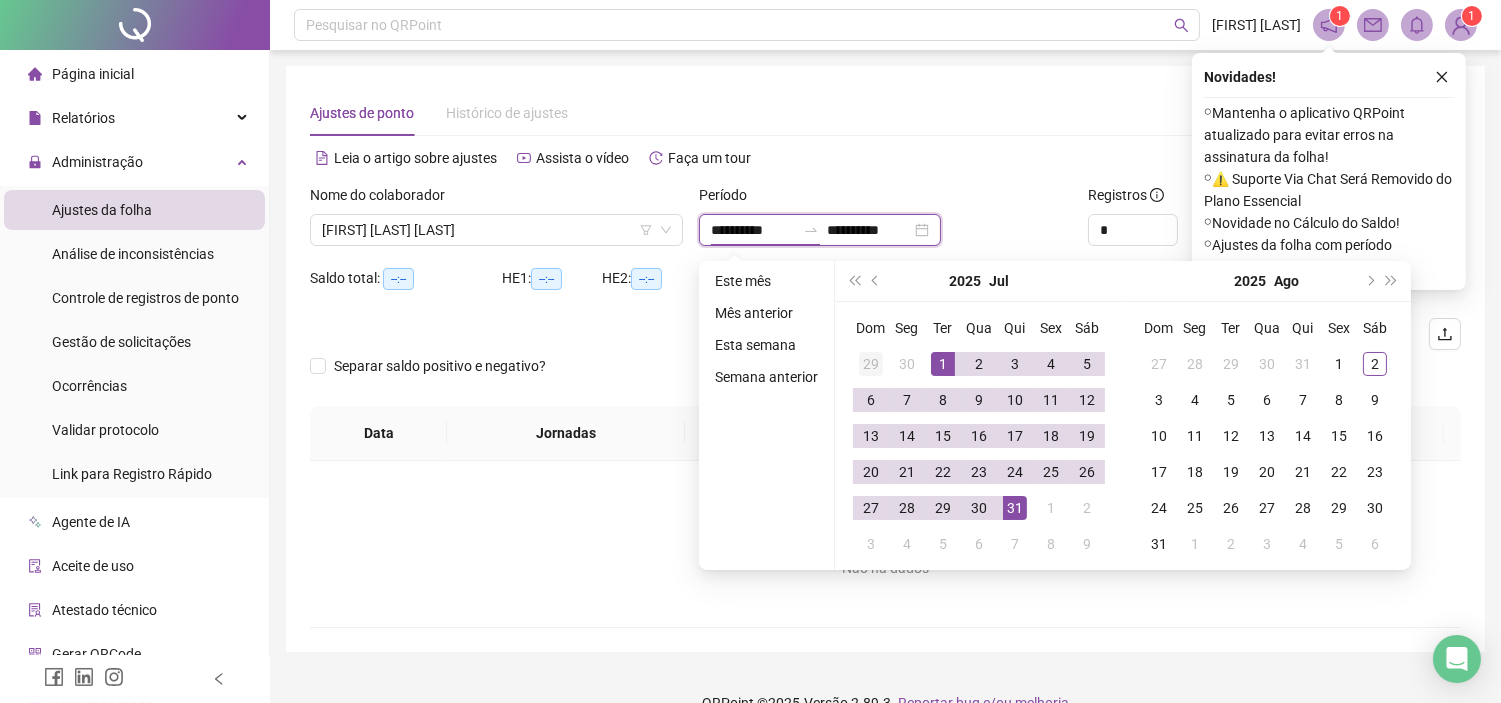 type on "**********" 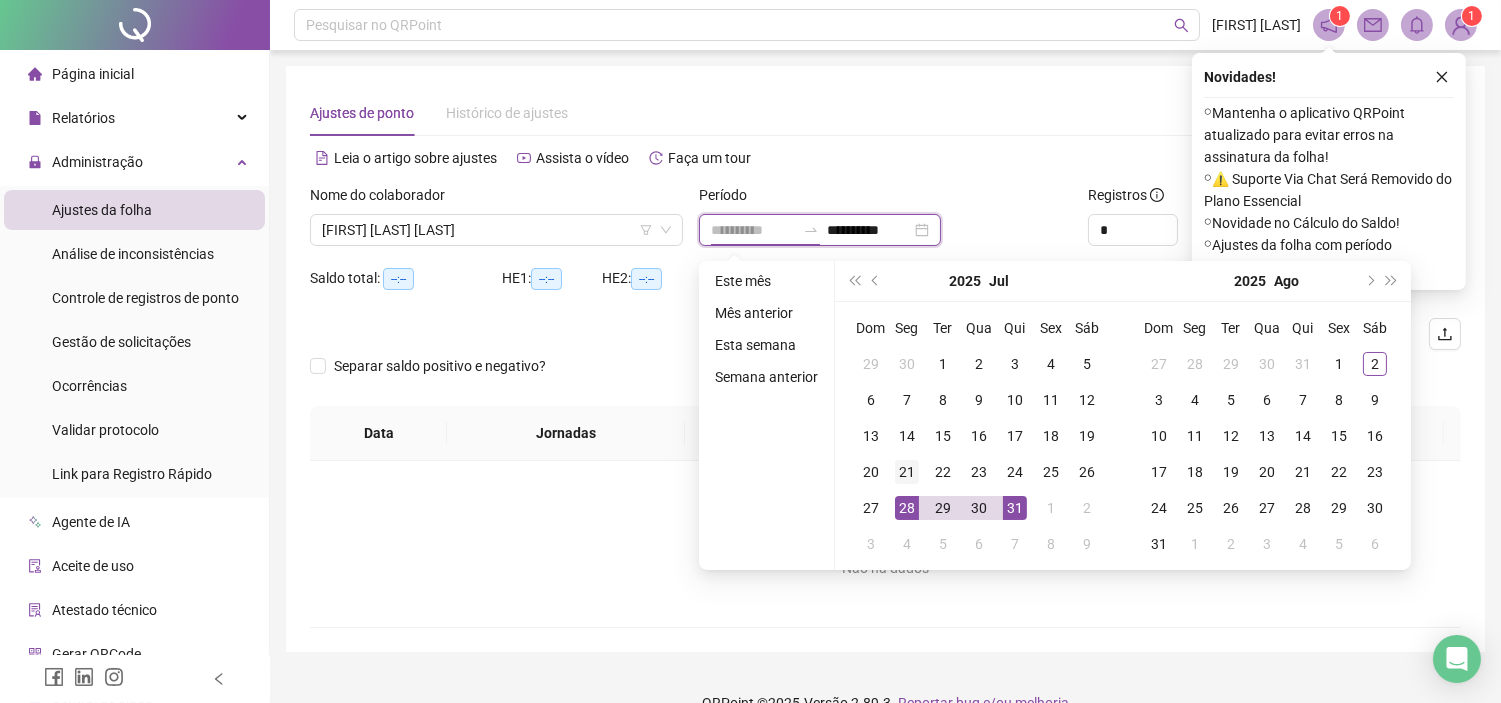 type on "**********" 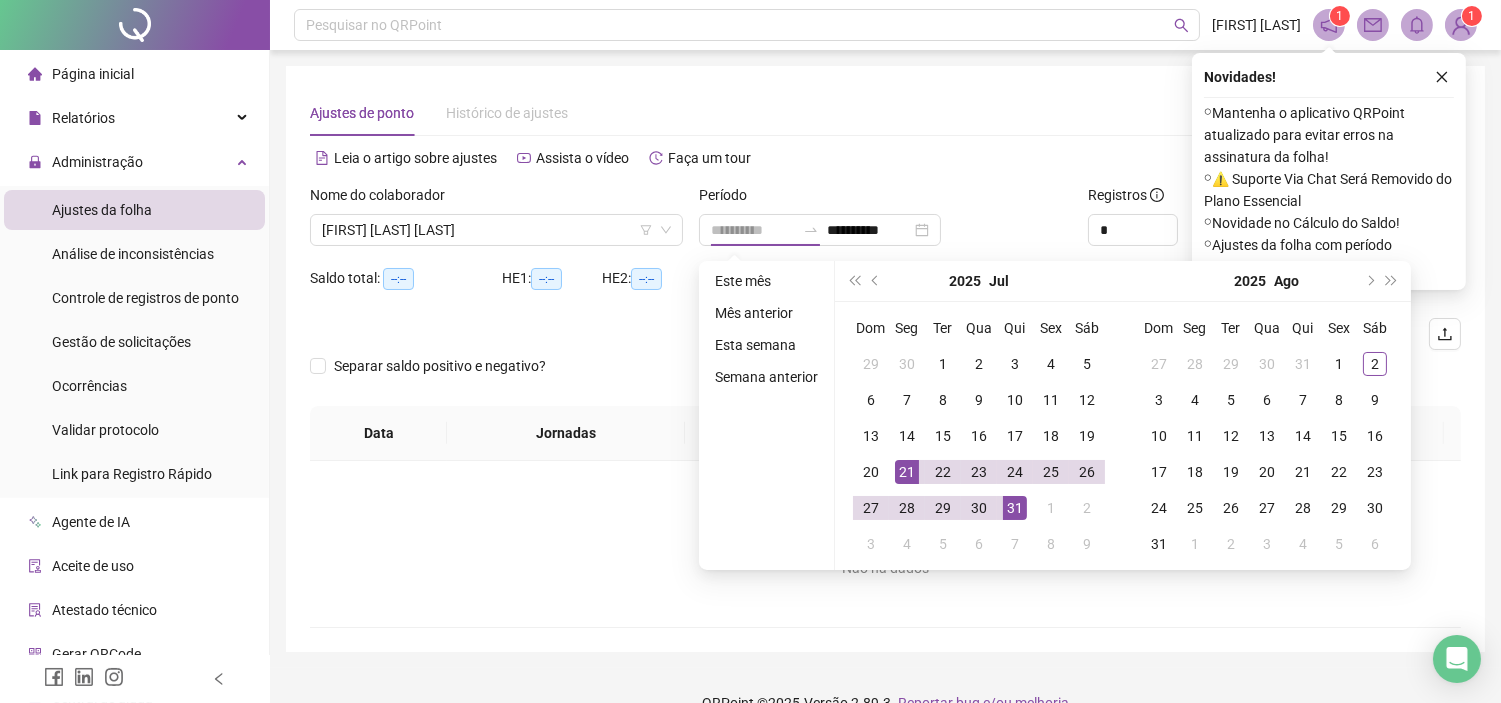 click on "21" at bounding box center (907, 472) 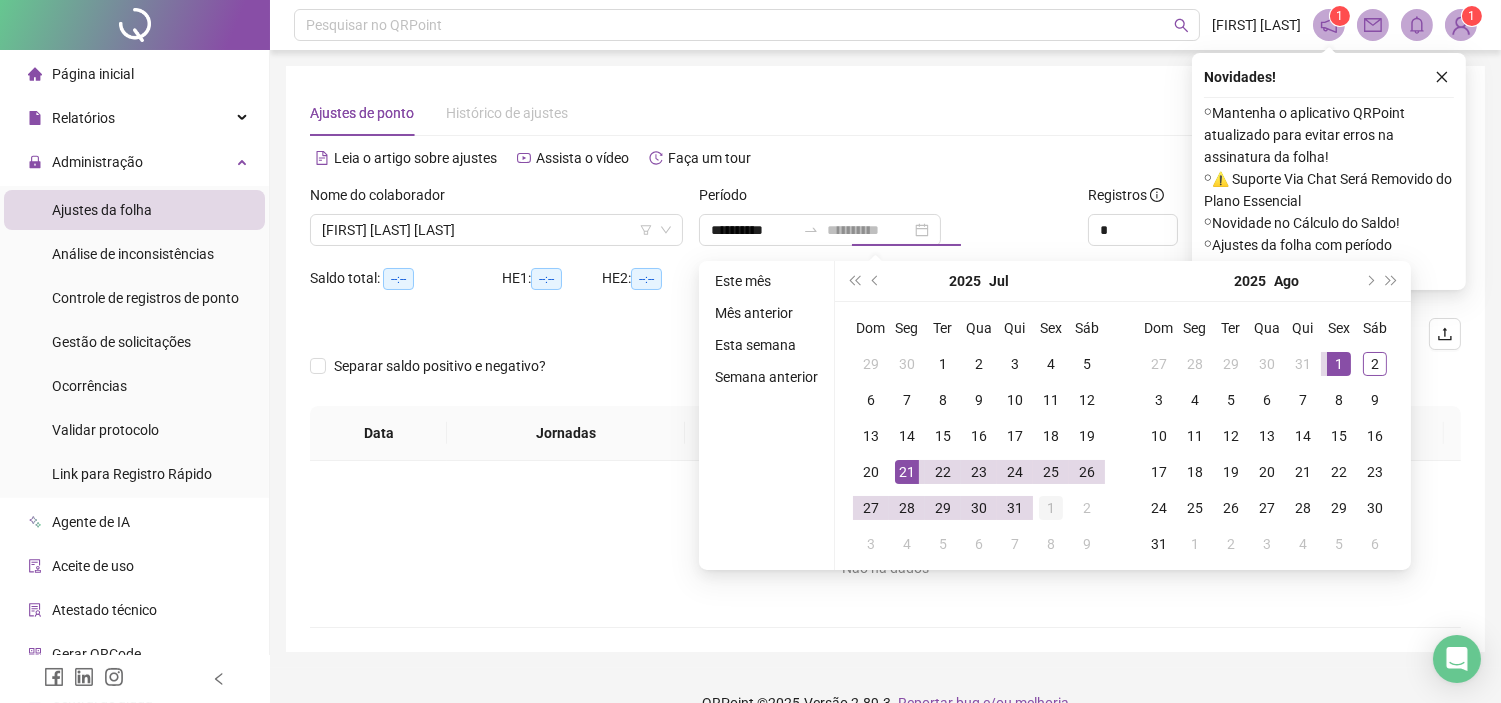 click on "1" at bounding box center (1051, 508) 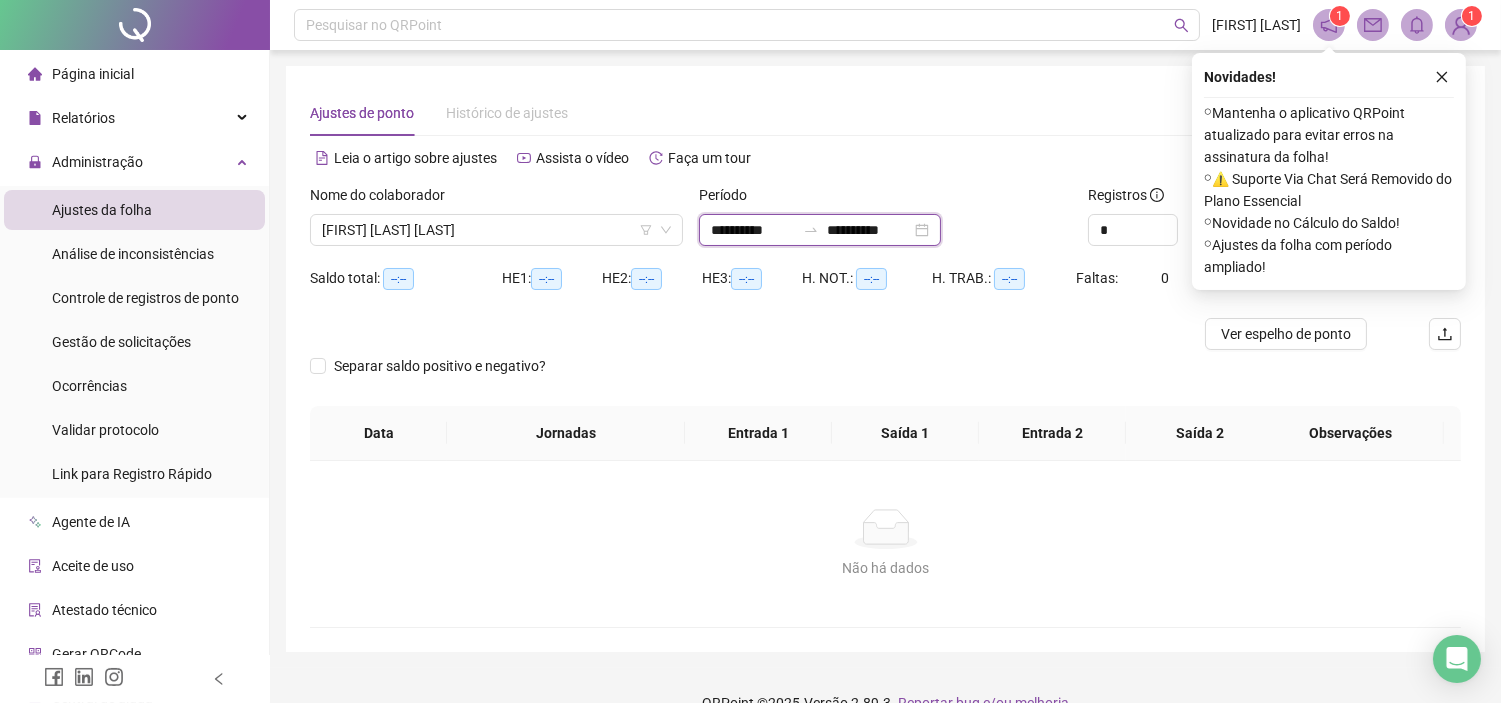 click on "**********" at bounding box center (869, 230) 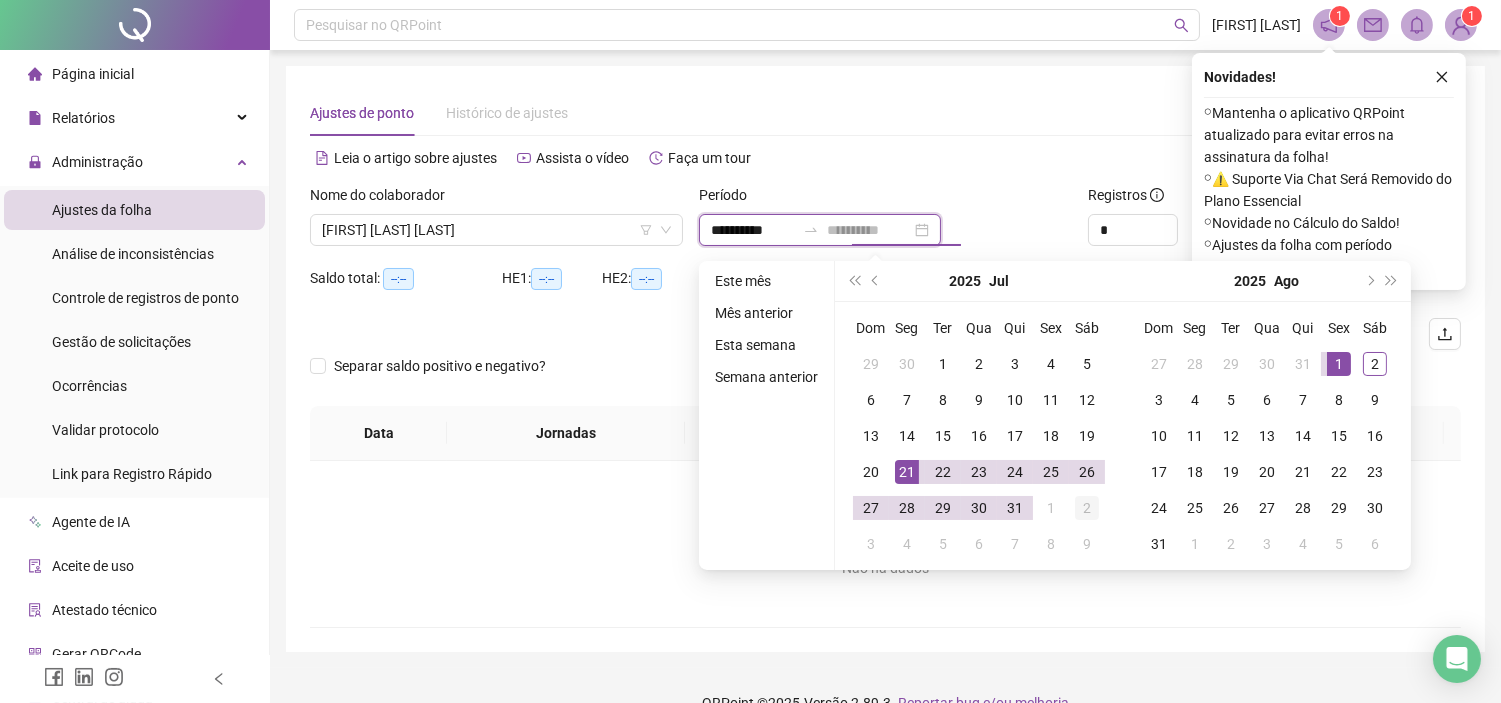 type on "**********" 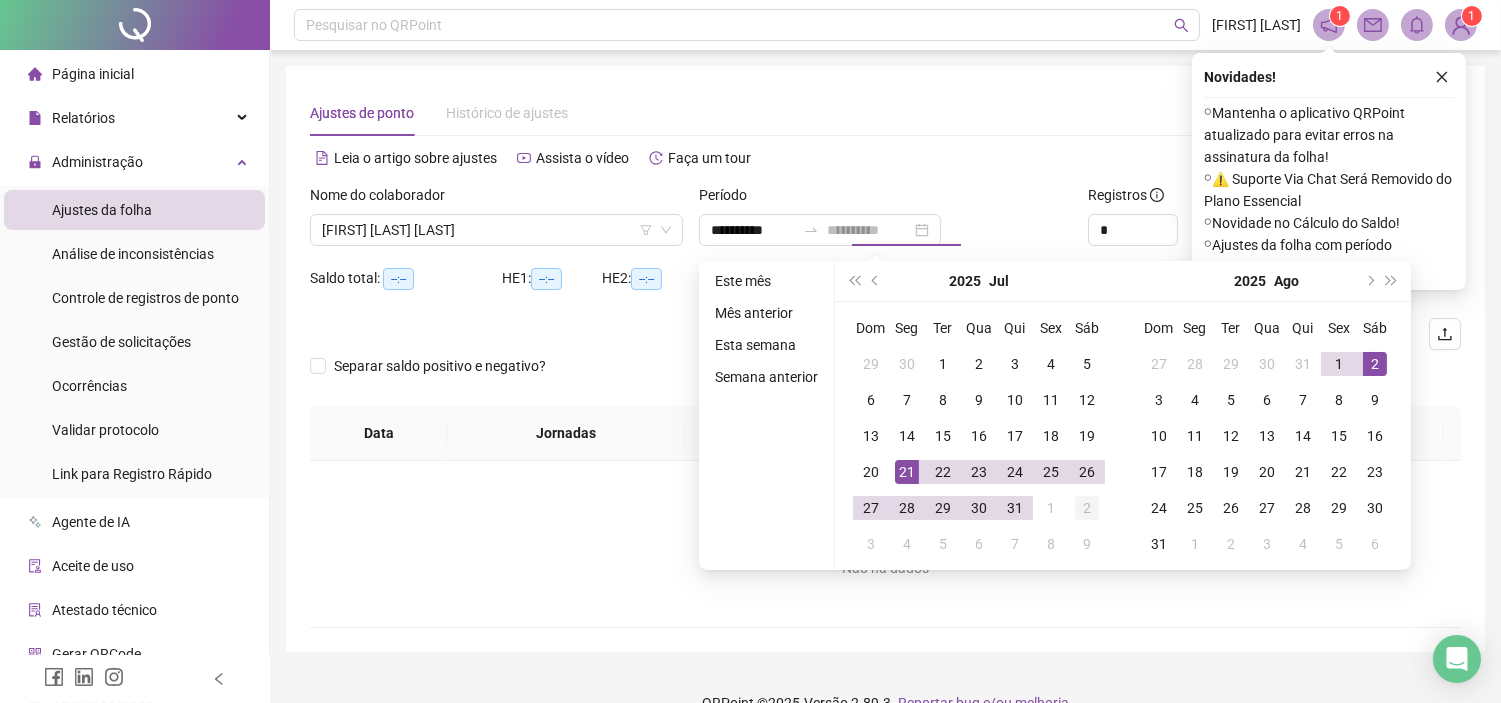 click on "2" at bounding box center (1087, 508) 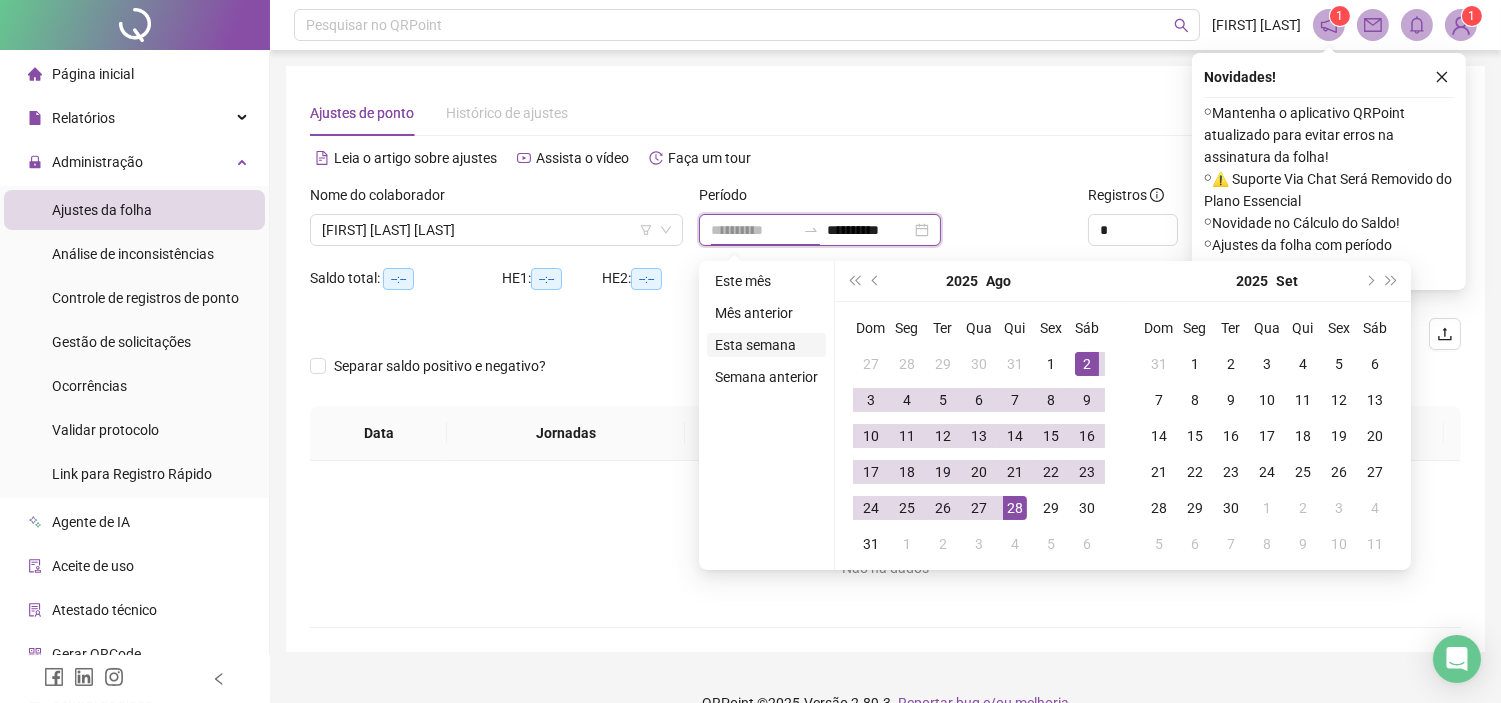 type on "**********" 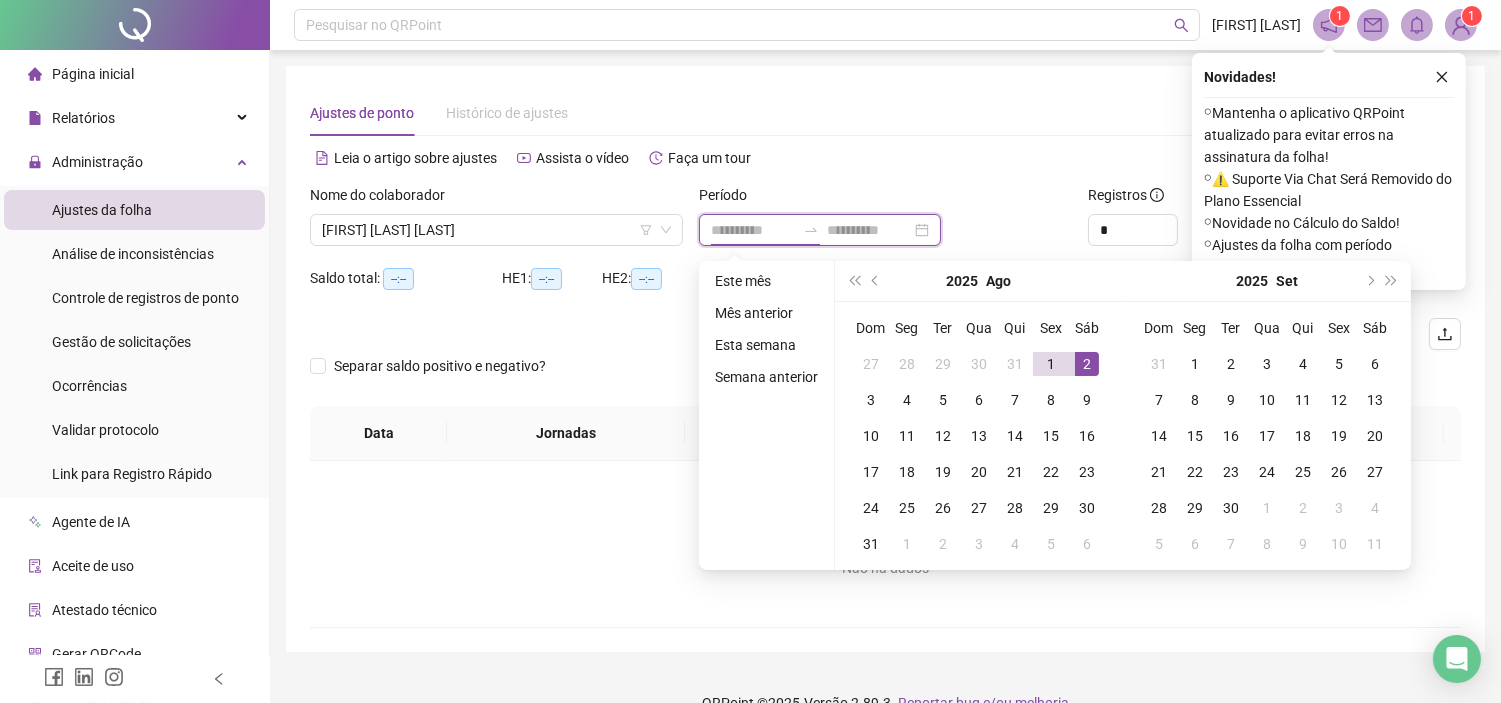 type on "**********" 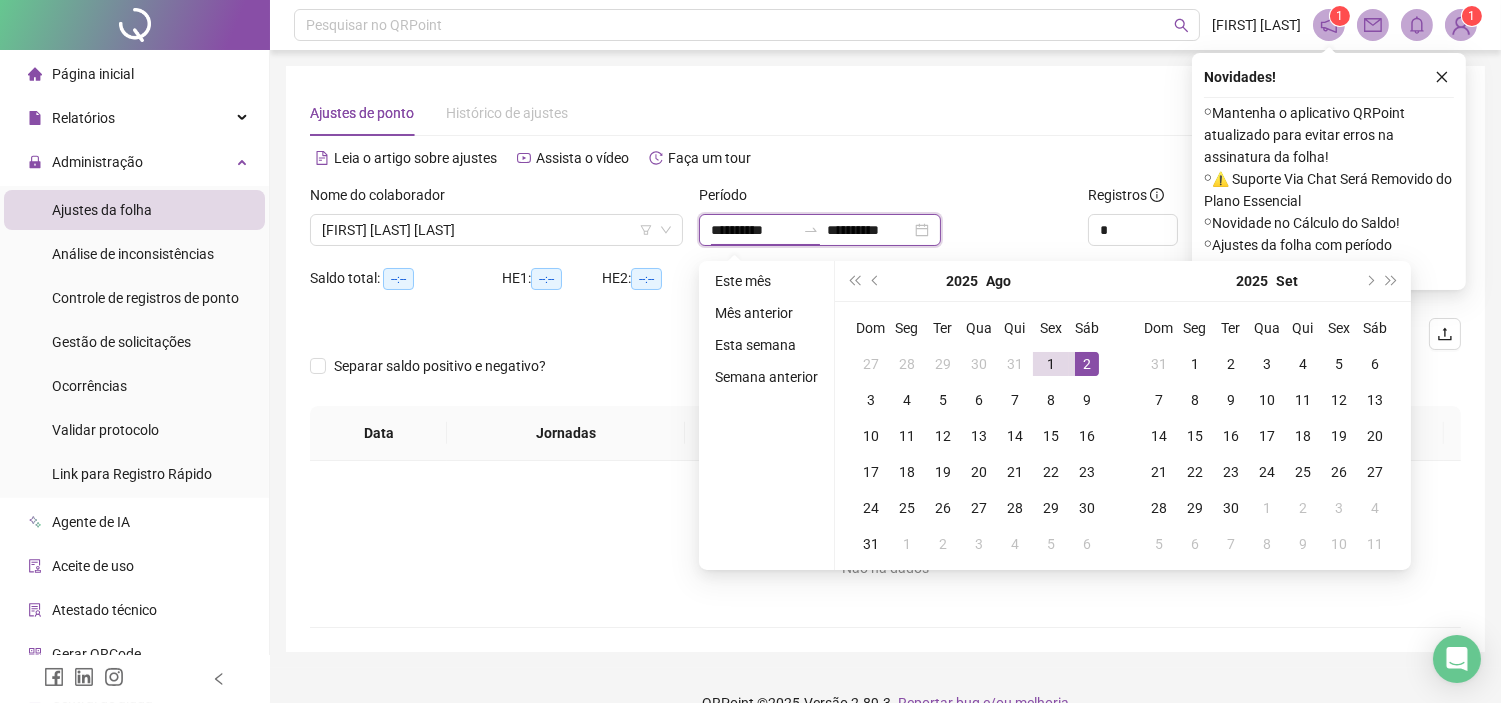 click on "**********" at bounding box center [753, 230] 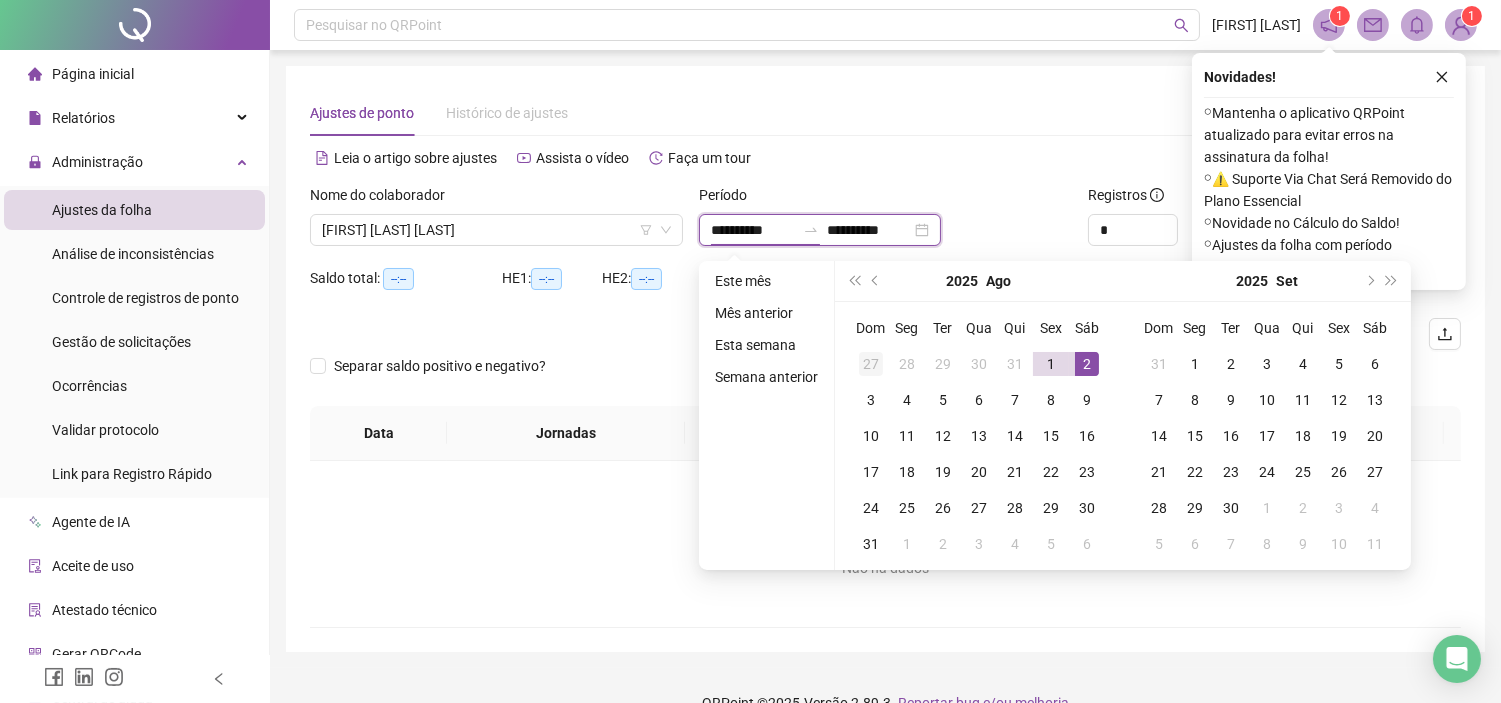 type on "**********" 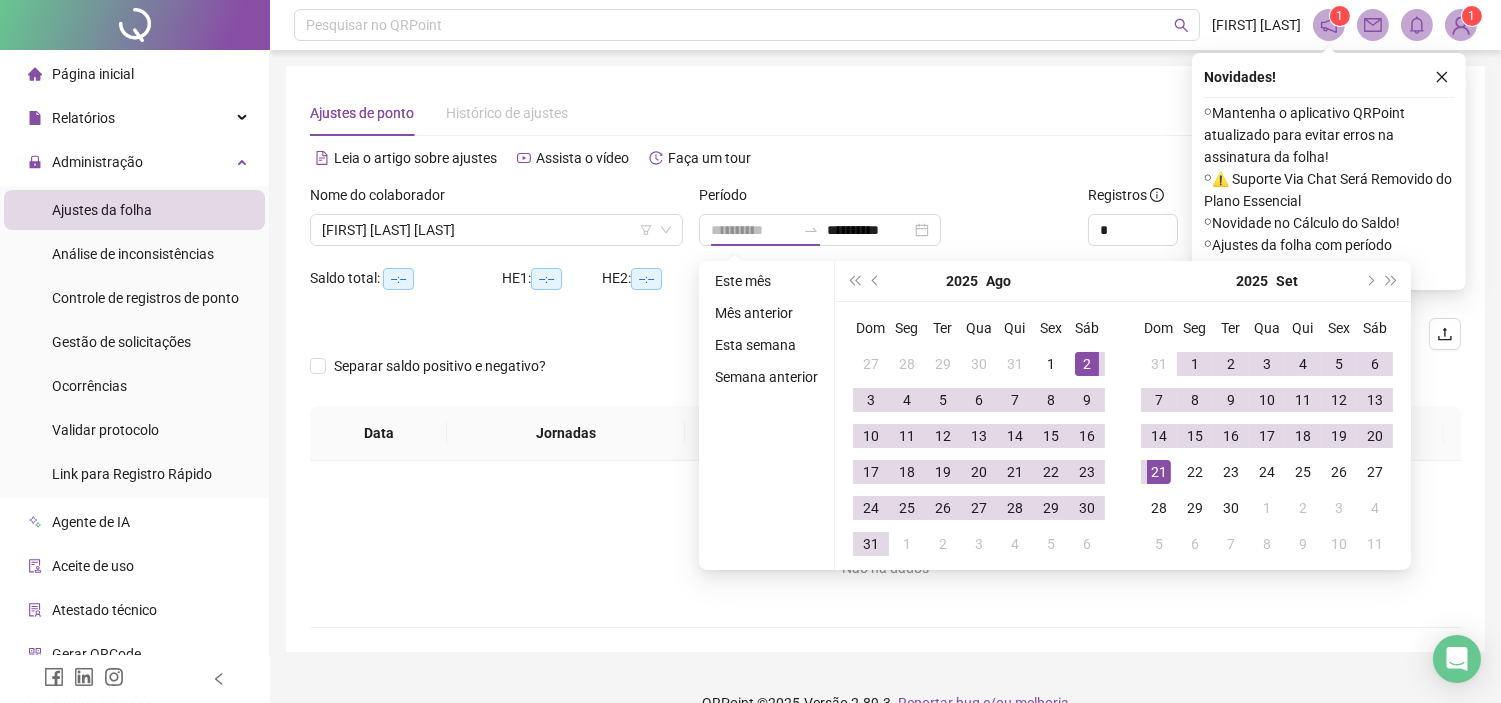 click on "21" at bounding box center [1159, 472] 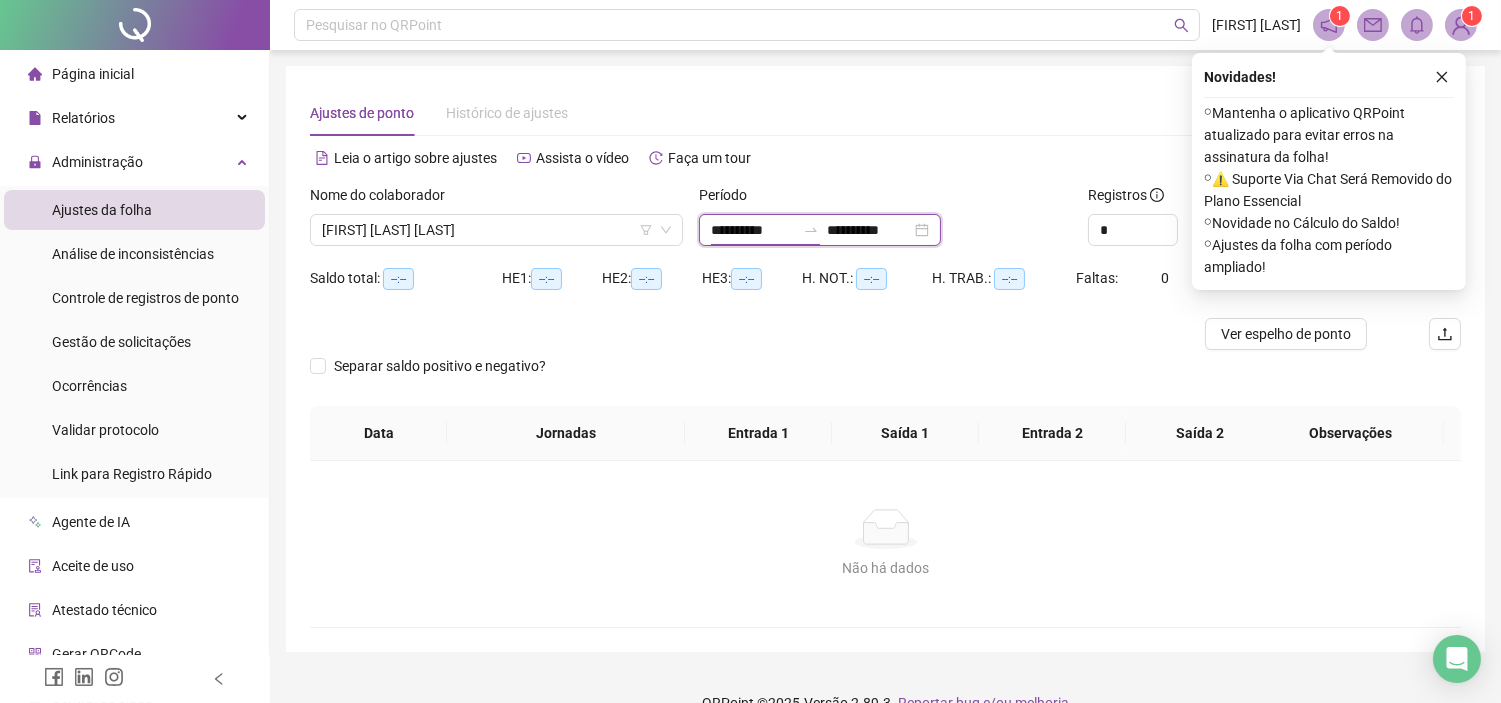 click on "**********" at bounding box center [753, 230] 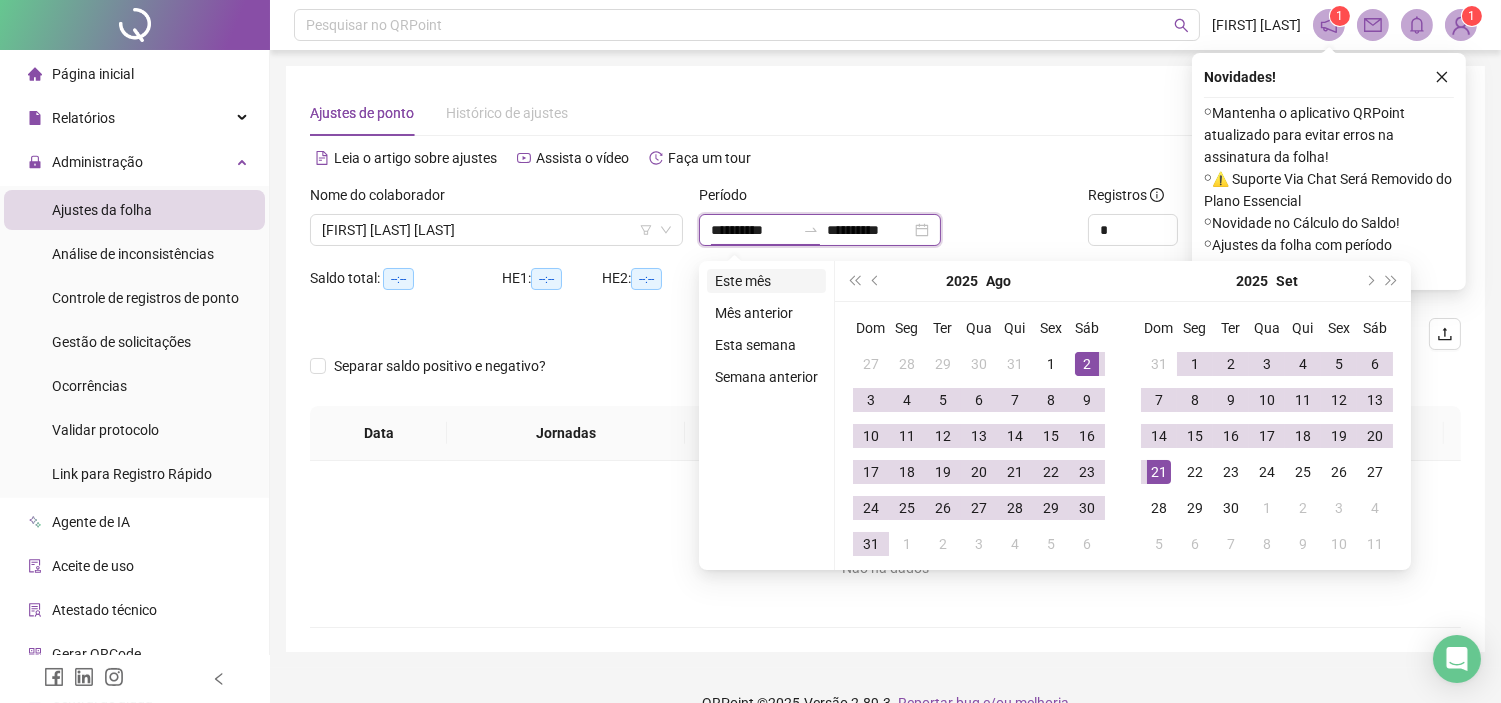 type on "**********" 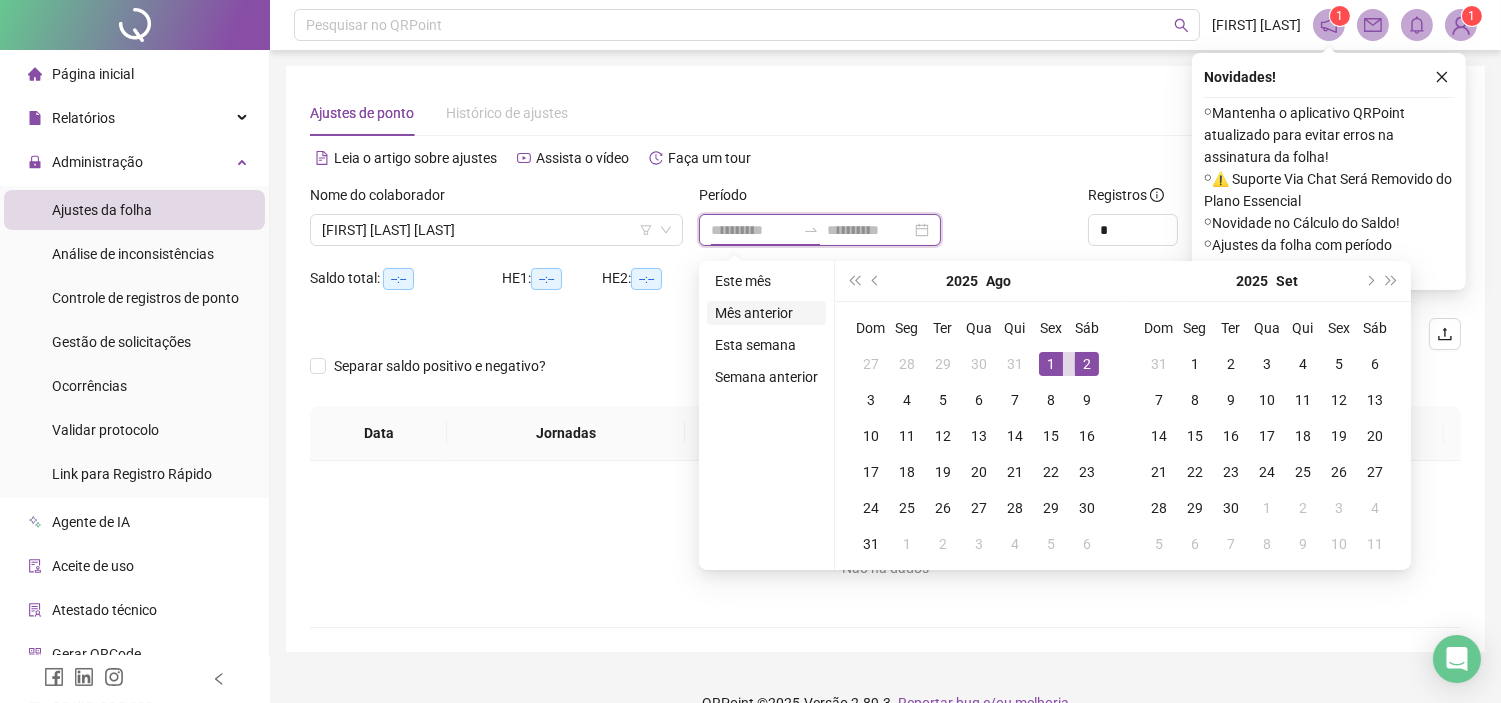 type on "**********" 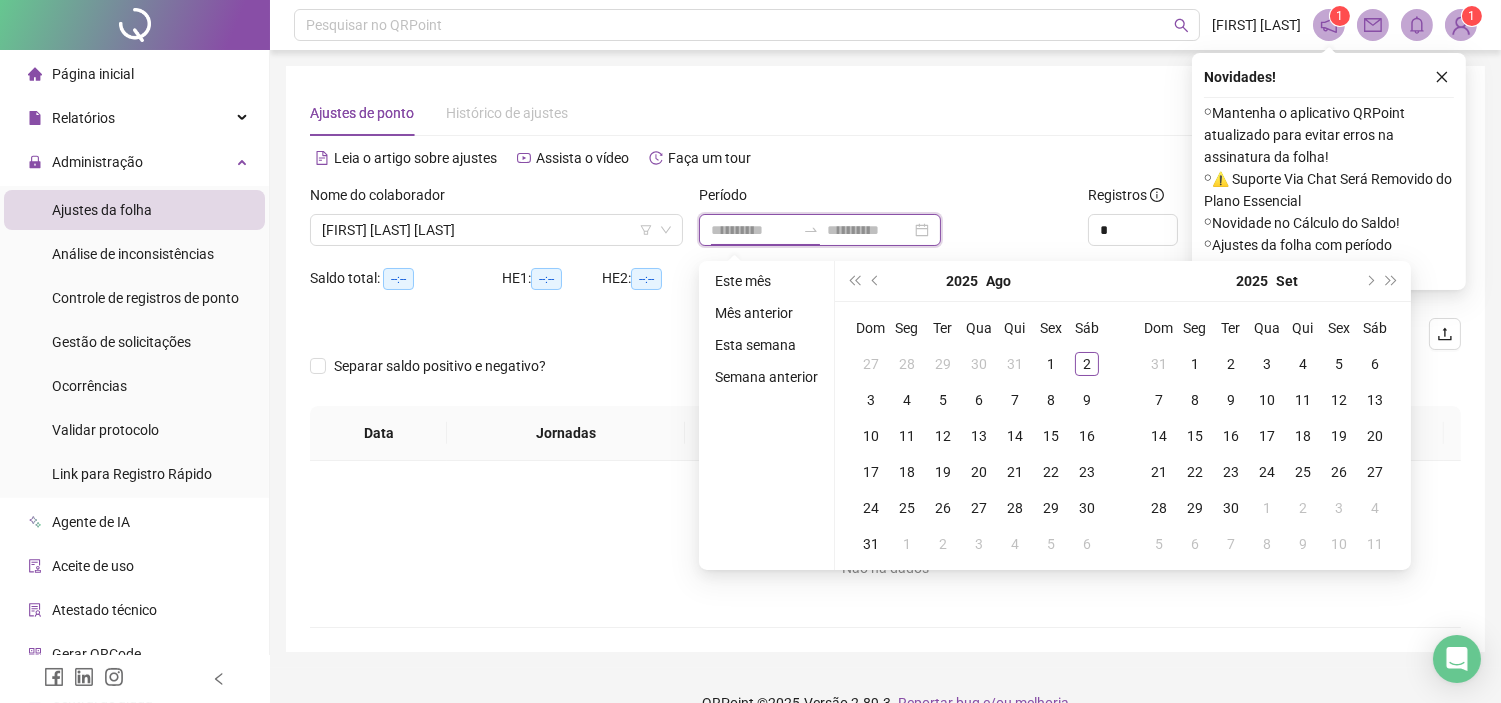 type on "**********" 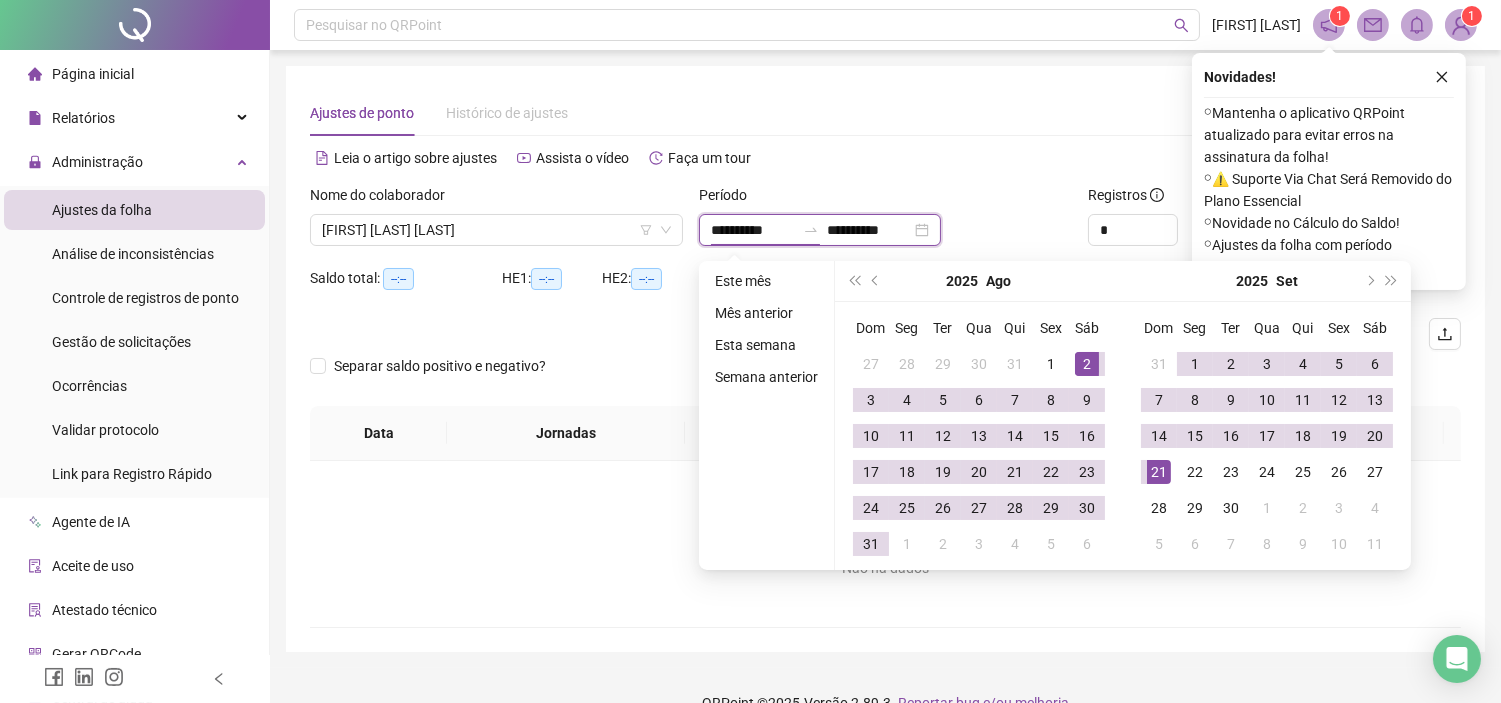 type on "**********" 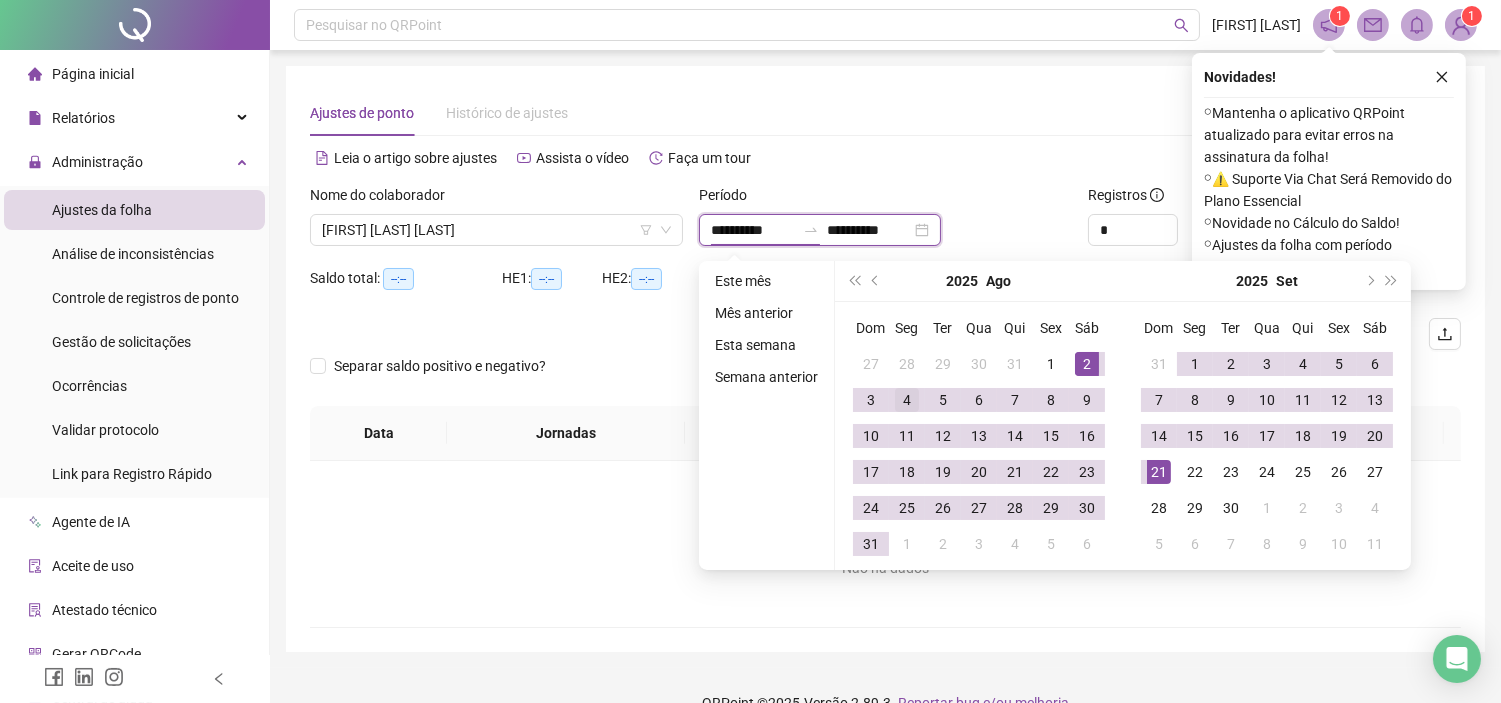 type on "**********" 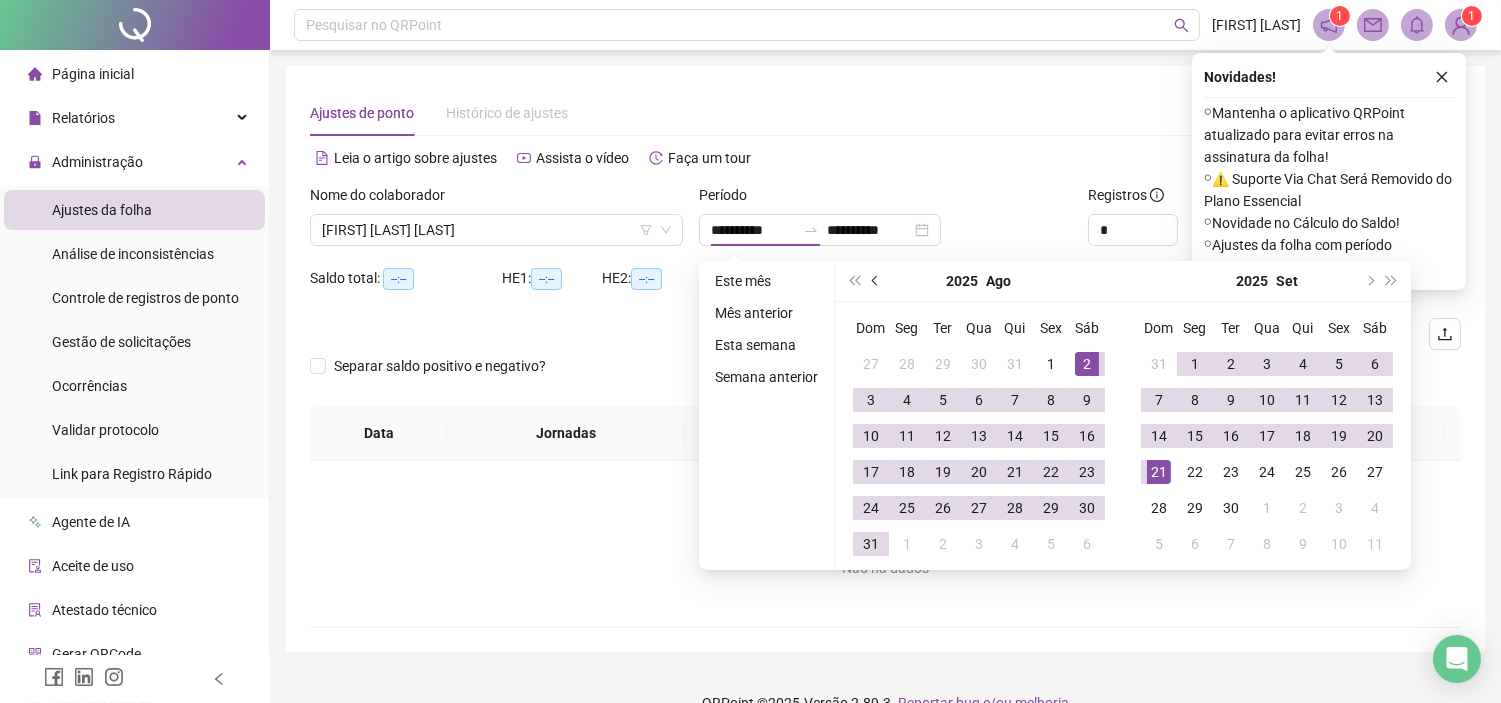 click at bounding box center [877, 281] 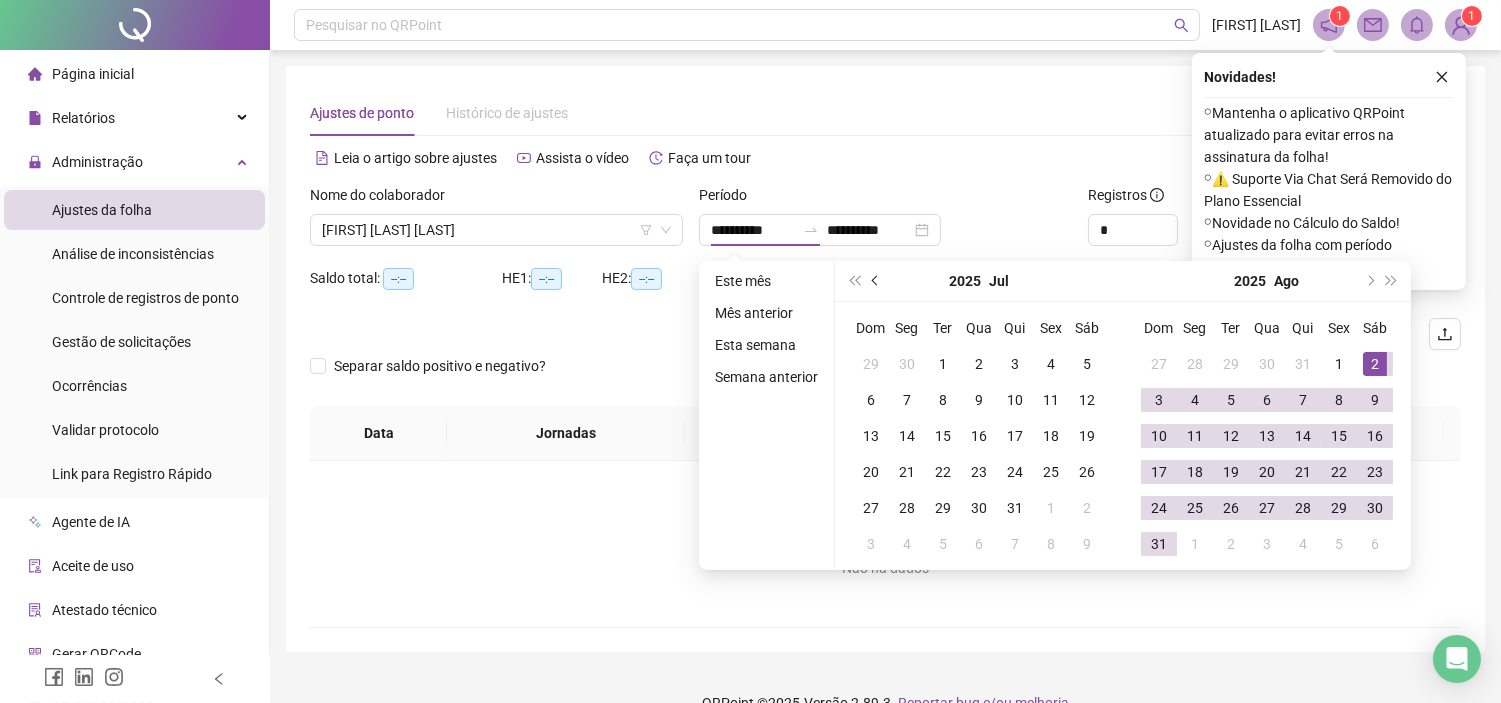 click at bounding box center (876, 281) 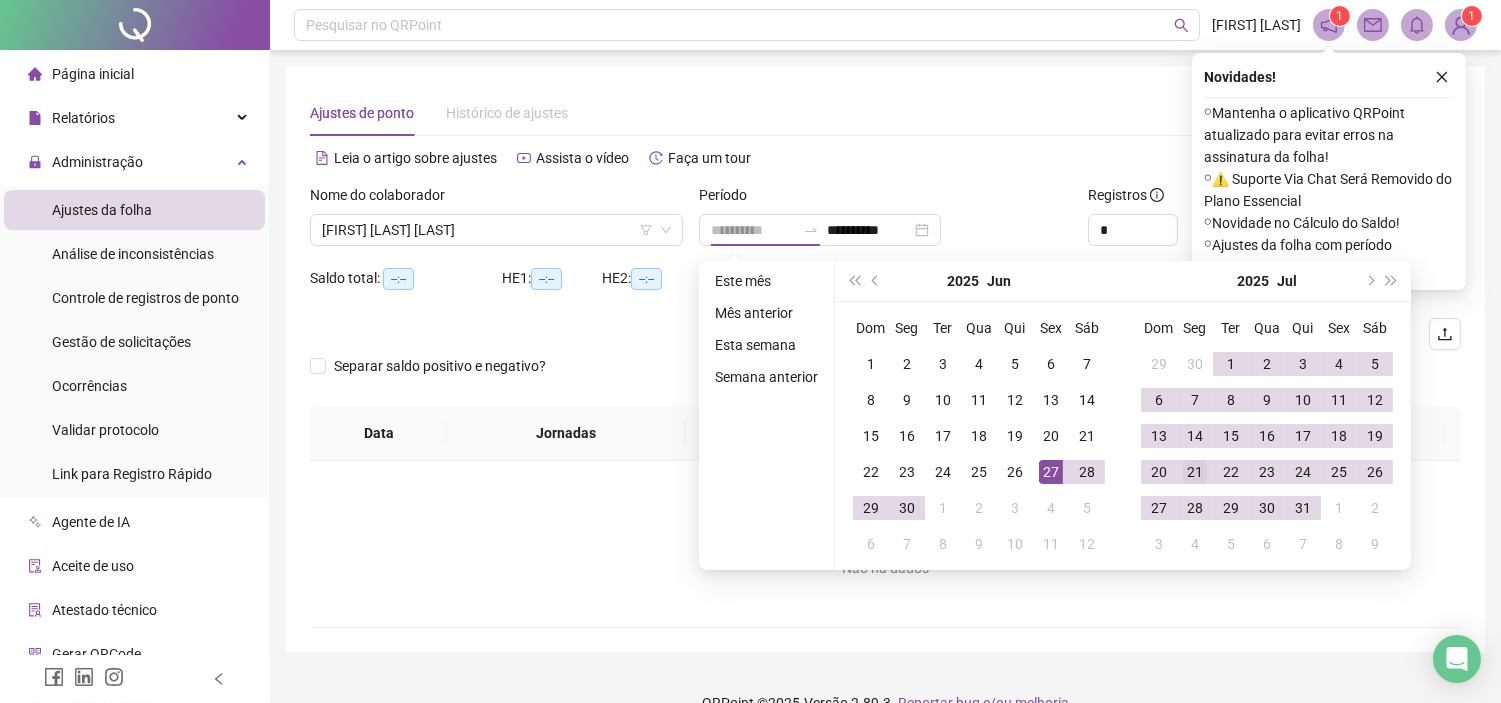 type on "**********" 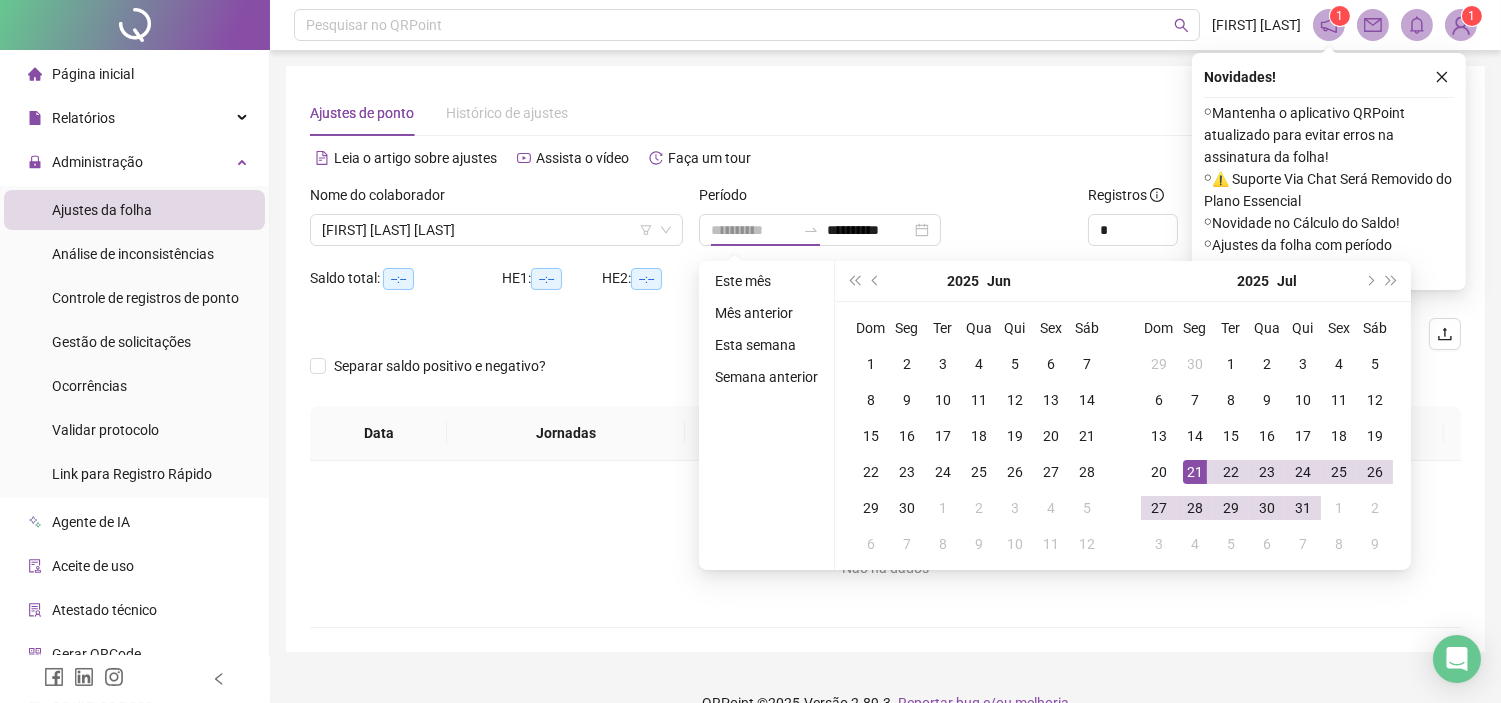 click on "21" at bounding box center (1195, 472) 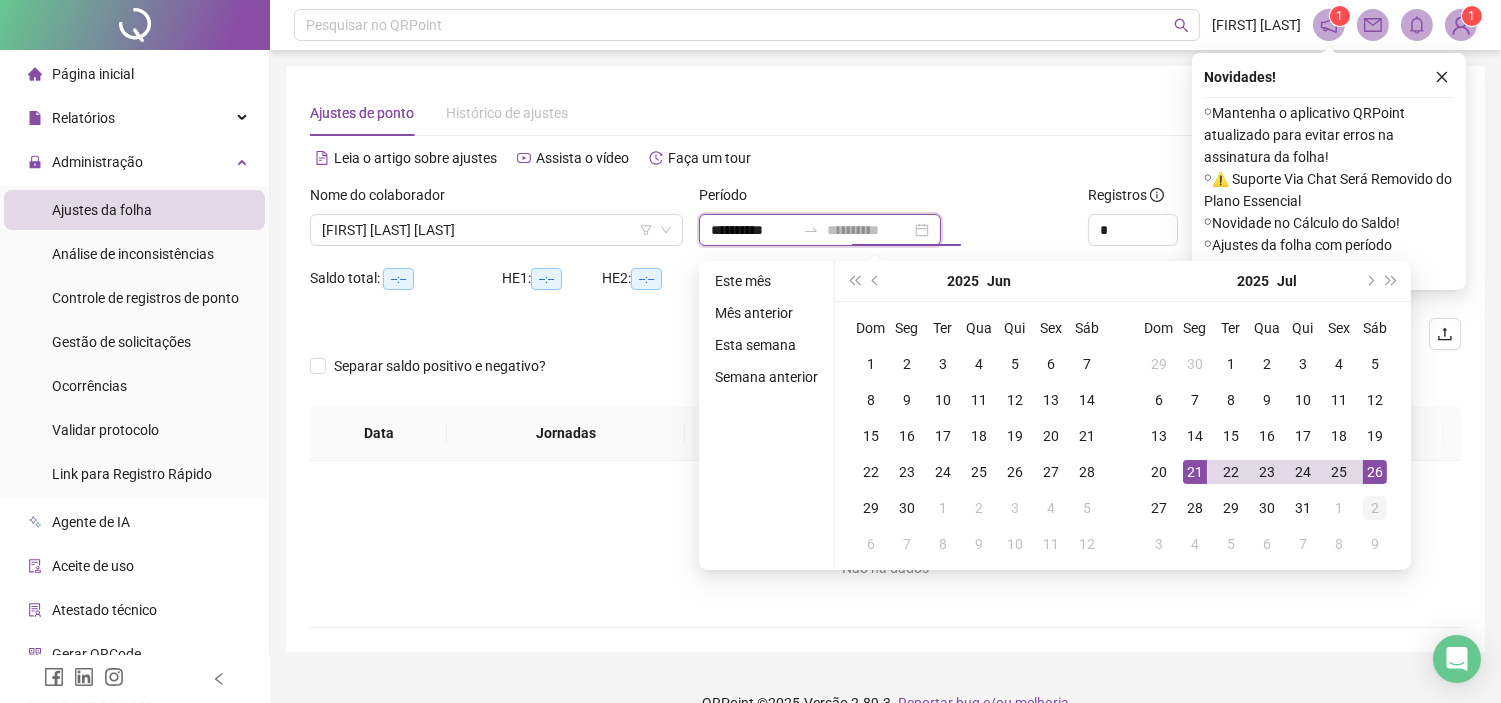 type on "**********" 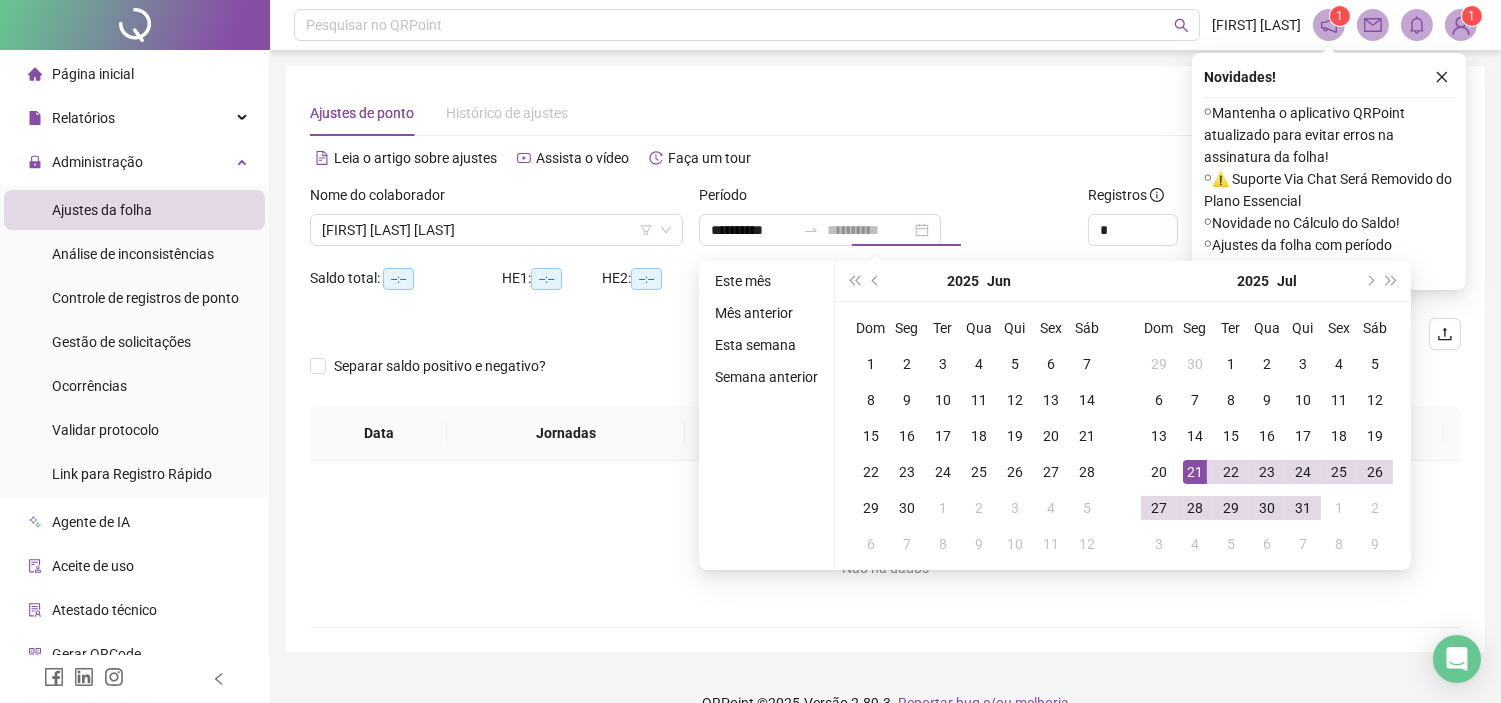 click on "2" at bounding box center [1375, 508] 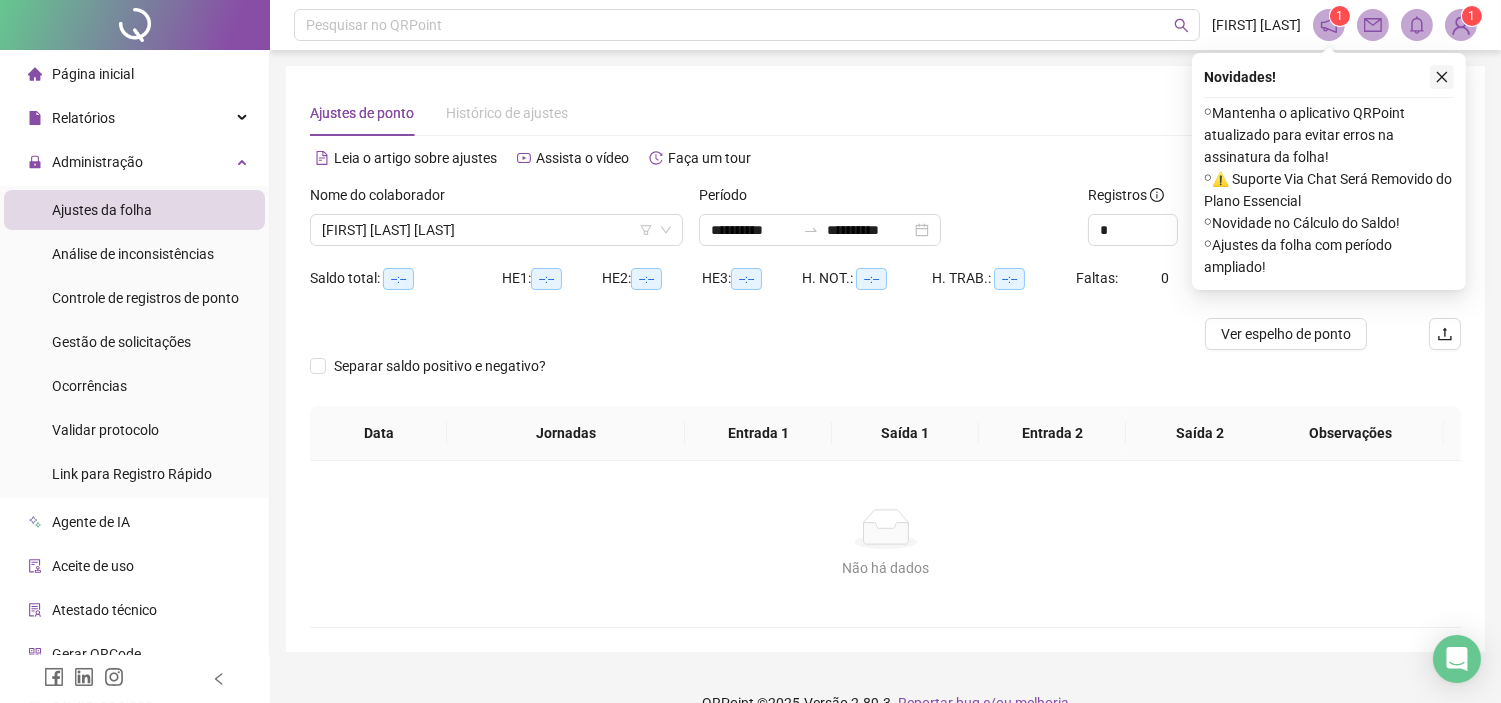 click 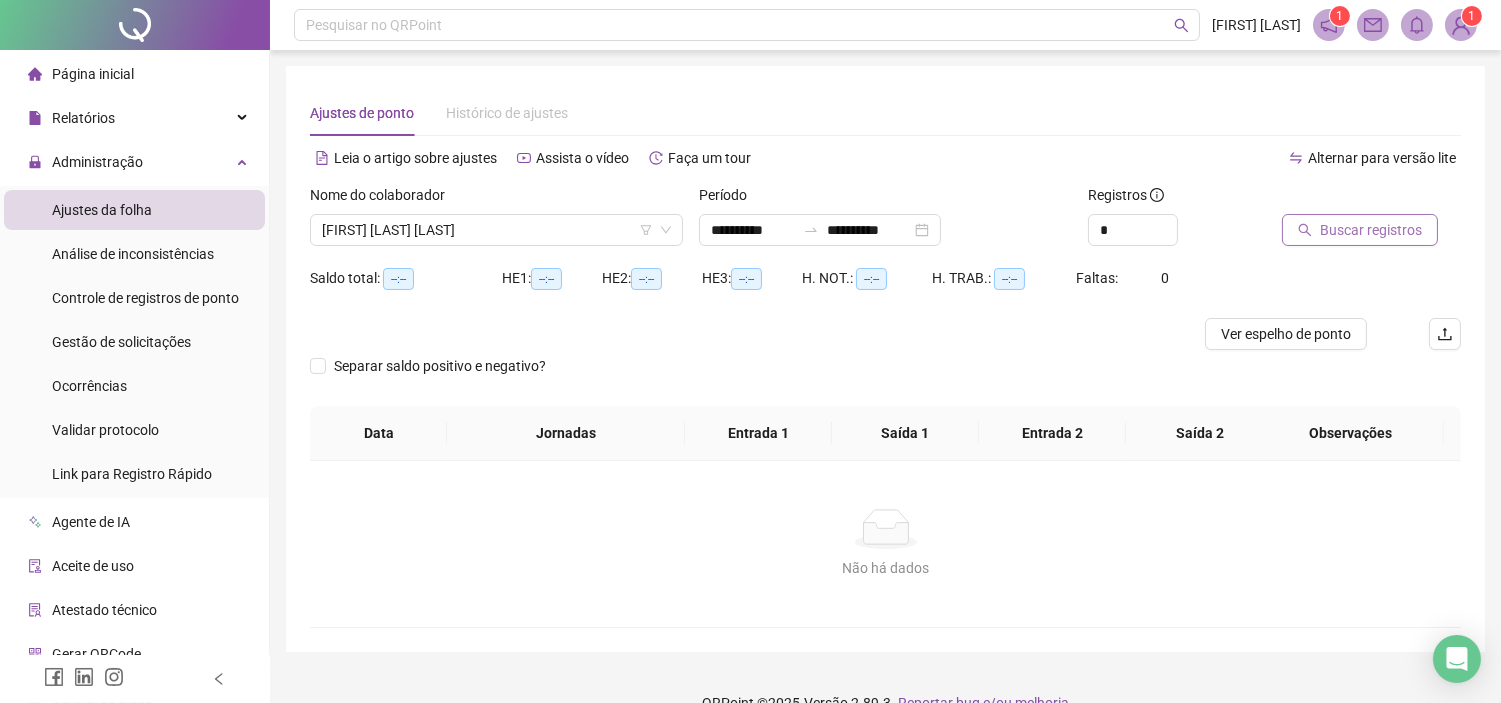 click on "Buscar registros" at bounding box center [1371, 230] 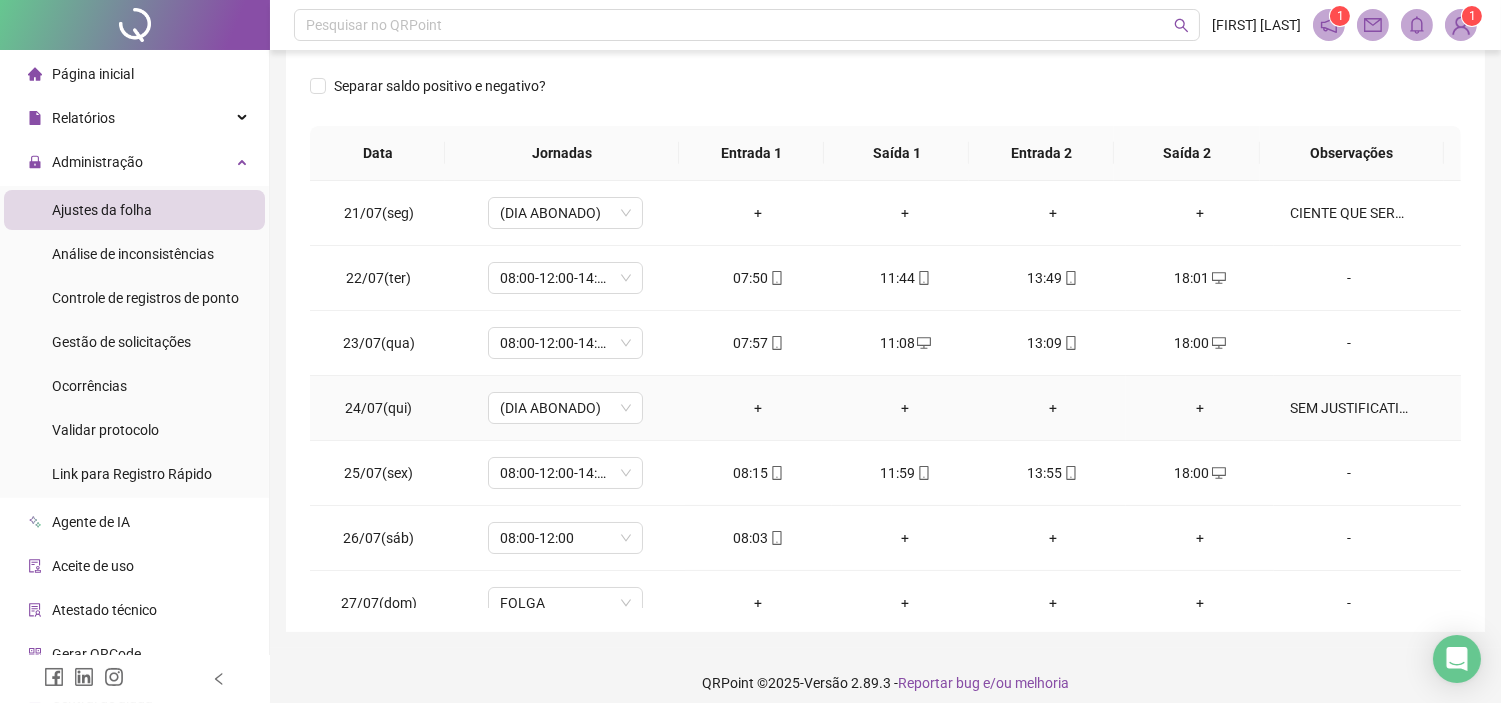 scroll, scrollTop: 374, scrollLeft: 0, axis: vertical 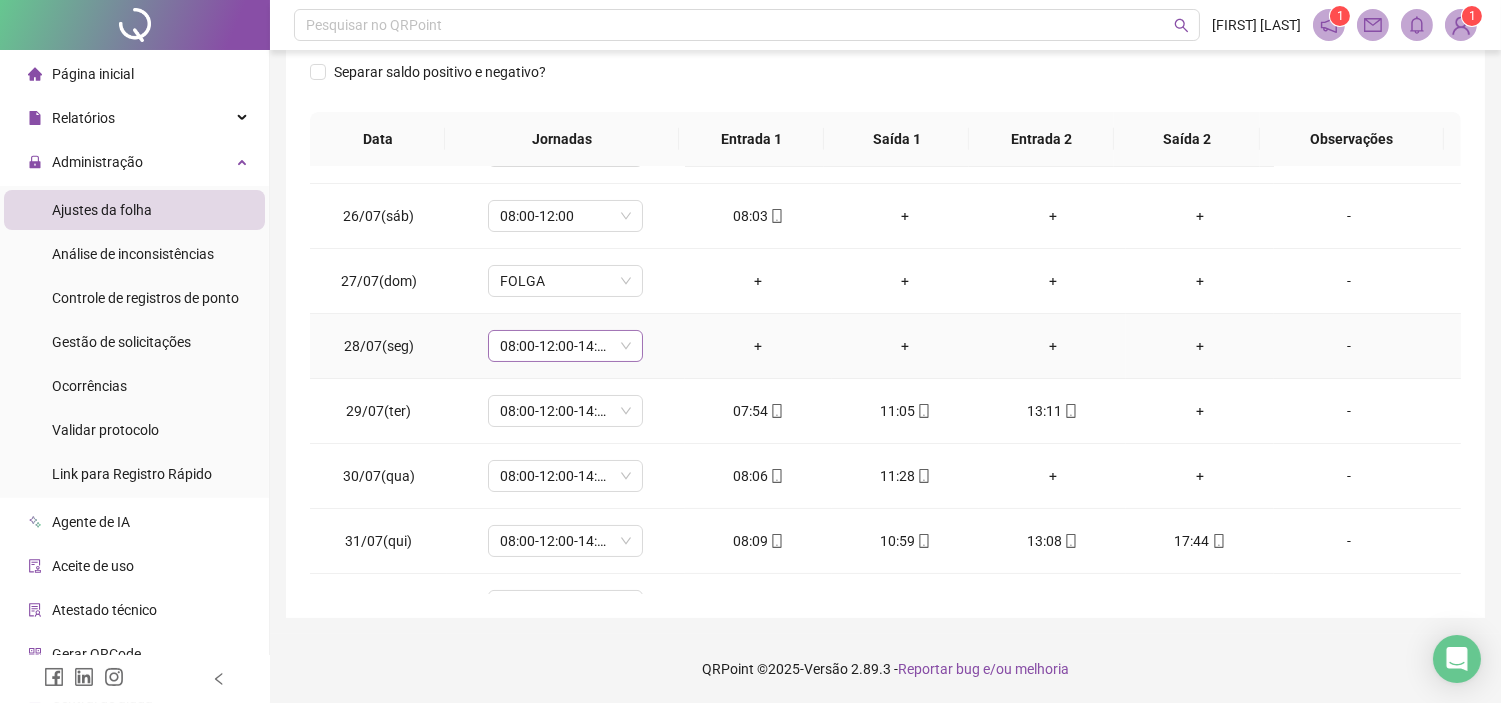 click on "08:00-12:00-14:00-18:00" at bounding box center (565, 346) 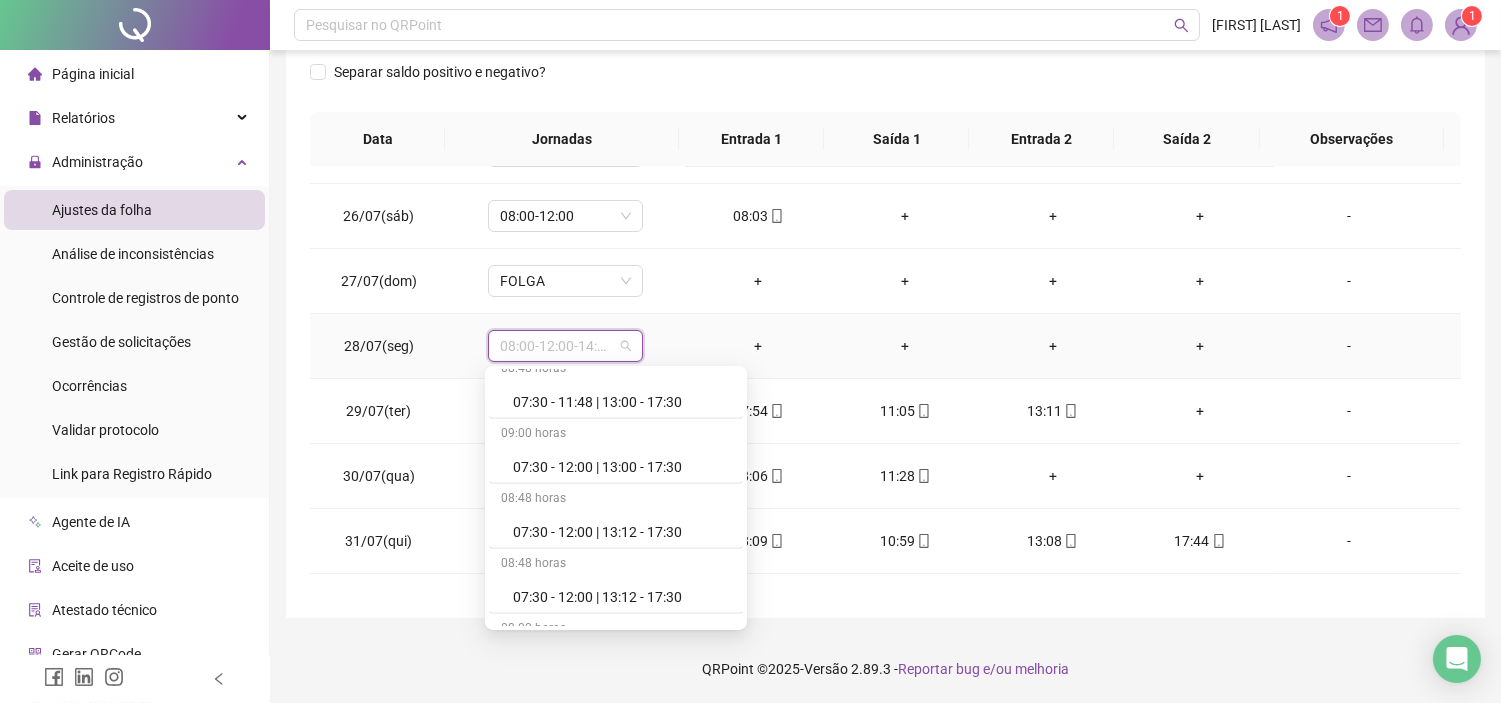 scroll, scrollTop: 3333, scrollLeft: 0, axis: vertical 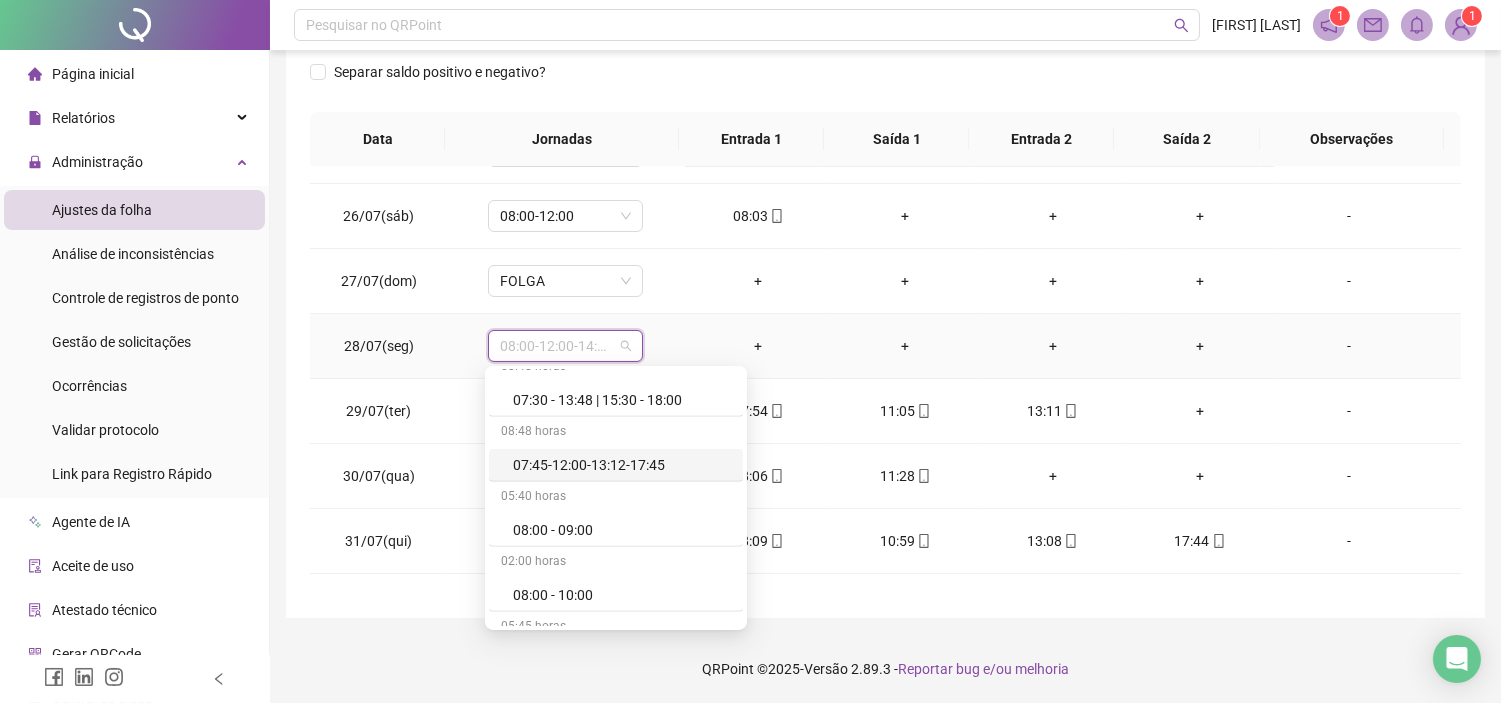click on "+" at bounding box center [758, 281] 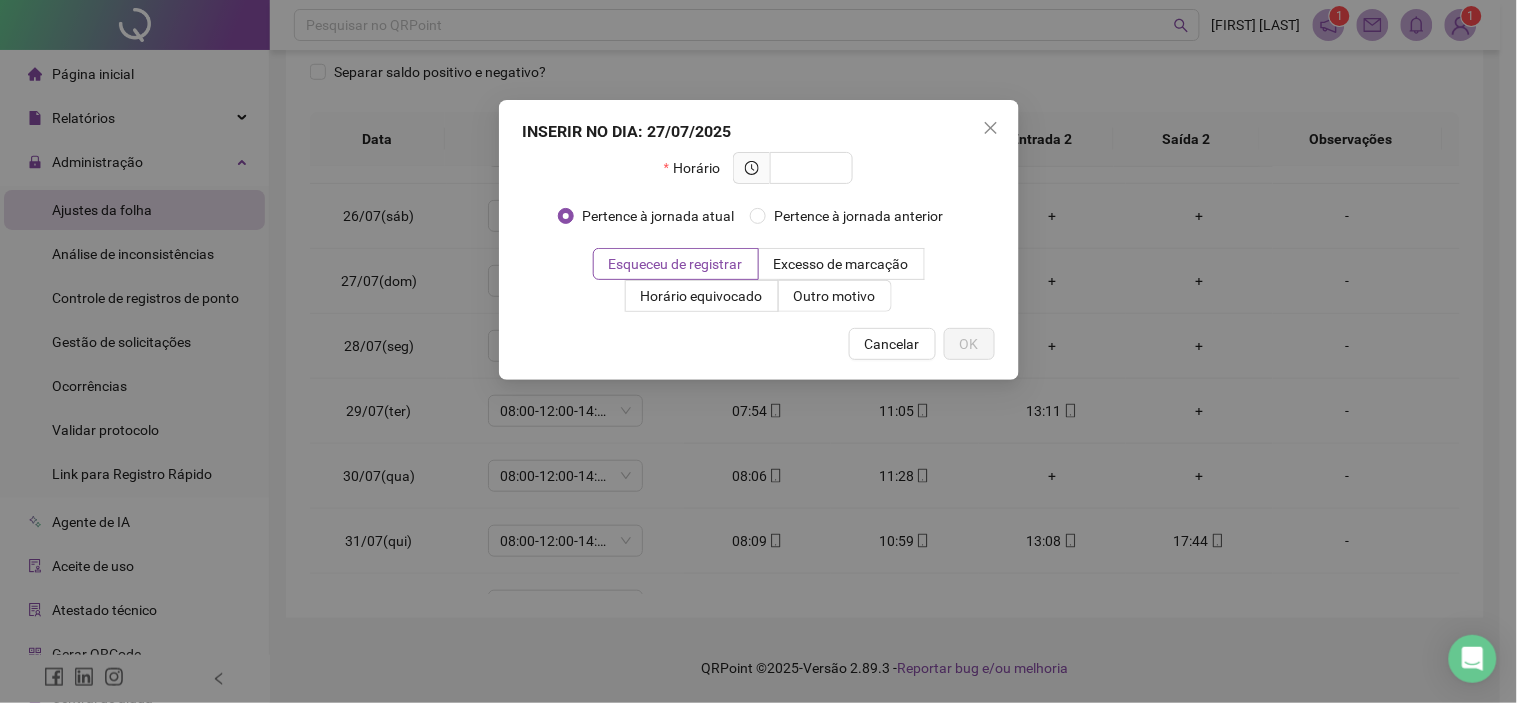 click on "INSERIR NO DIA :   [DATE] Horário Pertence à jornada atual Pertence à jornada anterior Esqueceu de registrar Excesso de marcação Horário equivocado Outro motivo Motivo Cancelar OK" at bounding box center [759, 240] 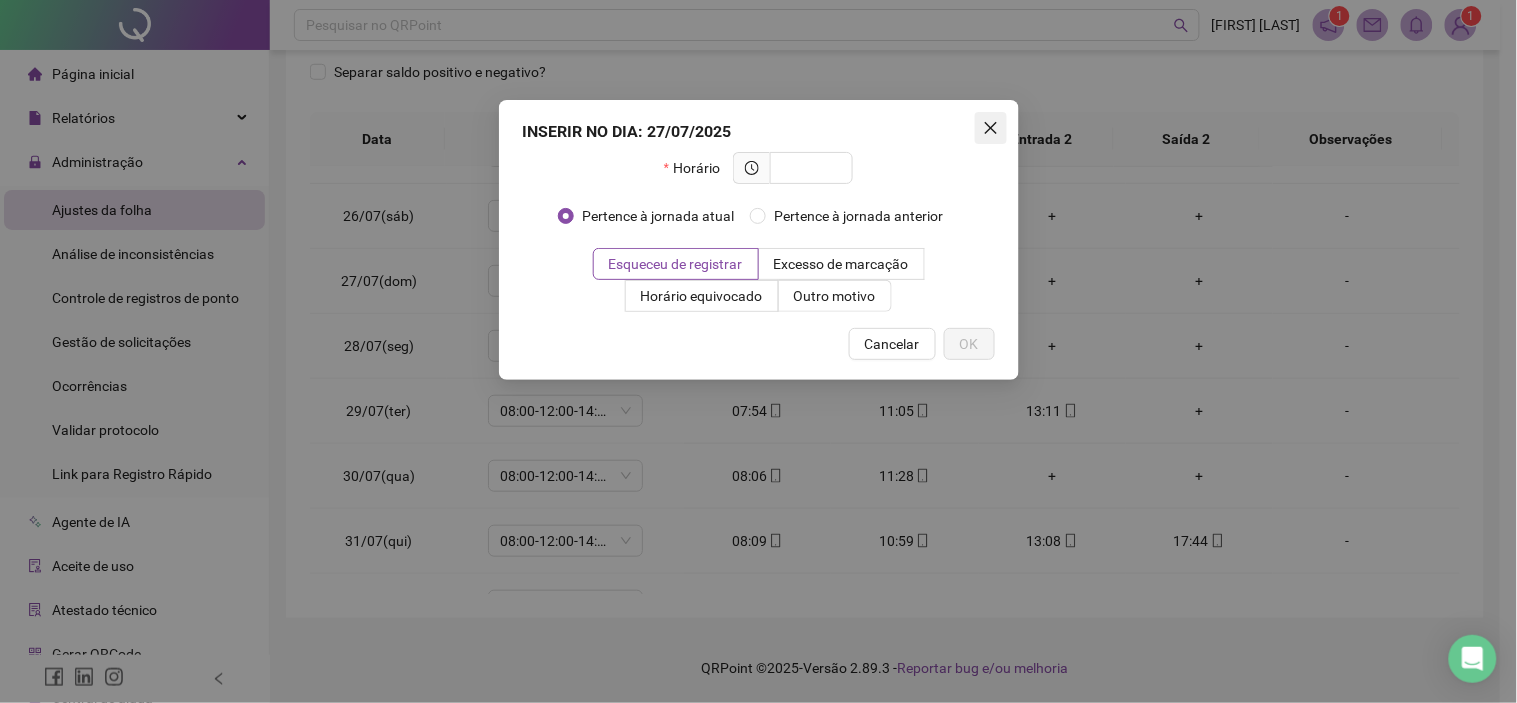 click at bounding box center [991, 128] 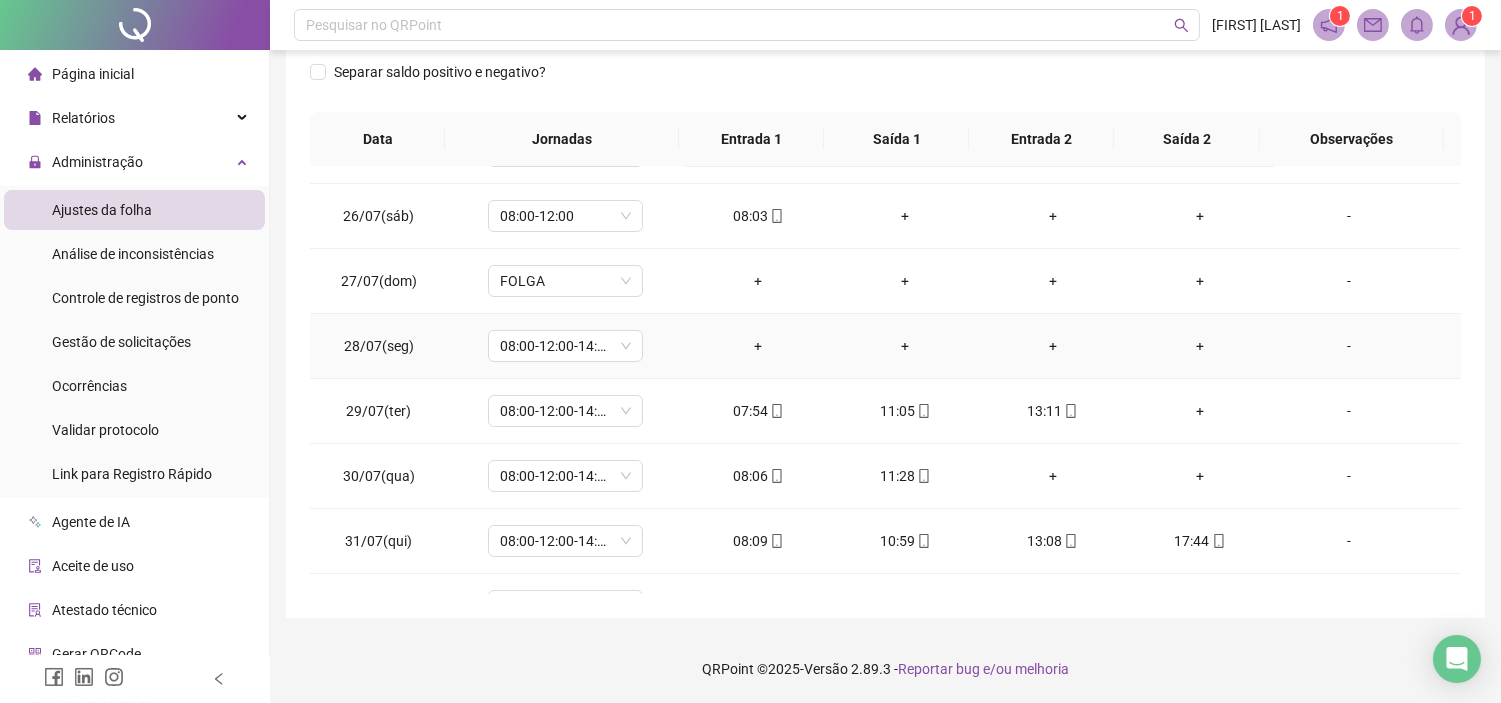 click on "-" at bounding box center (1349, 346) 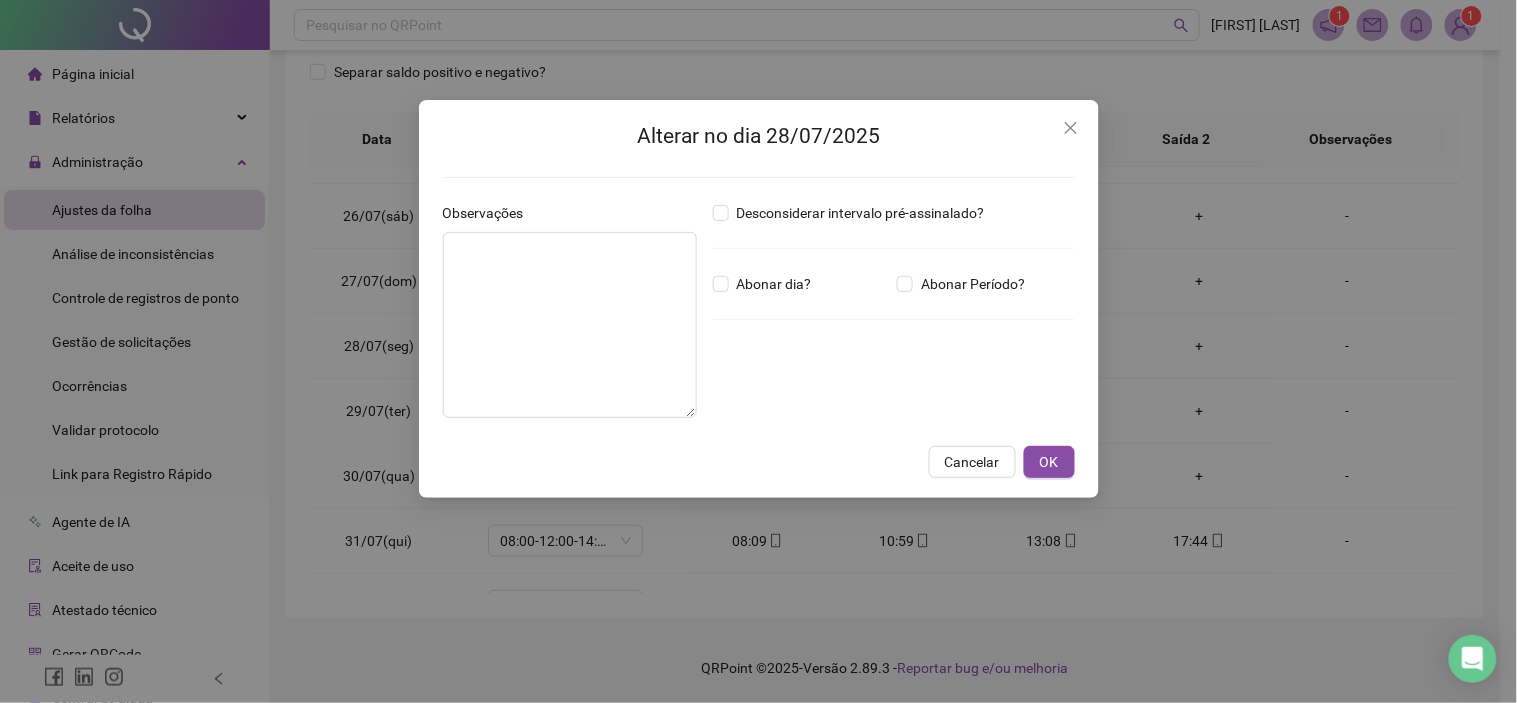 click on "Desconsiderar intervalo pré-assinalado? Abonar dia? Abonar Período? Horas a abonar ***** Aplicar regime de compensação" at bounding box center [894, 318] 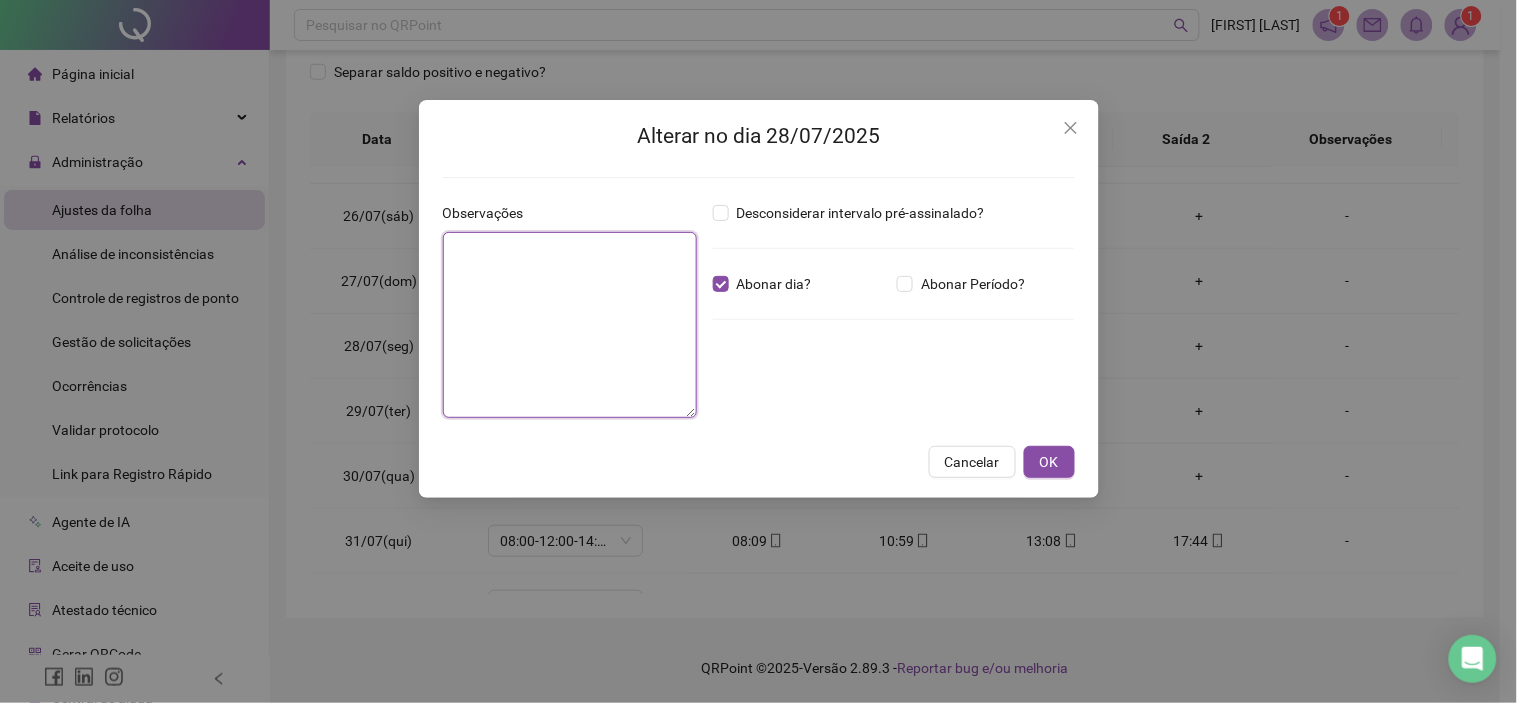 click at bounding box center (570, 325) 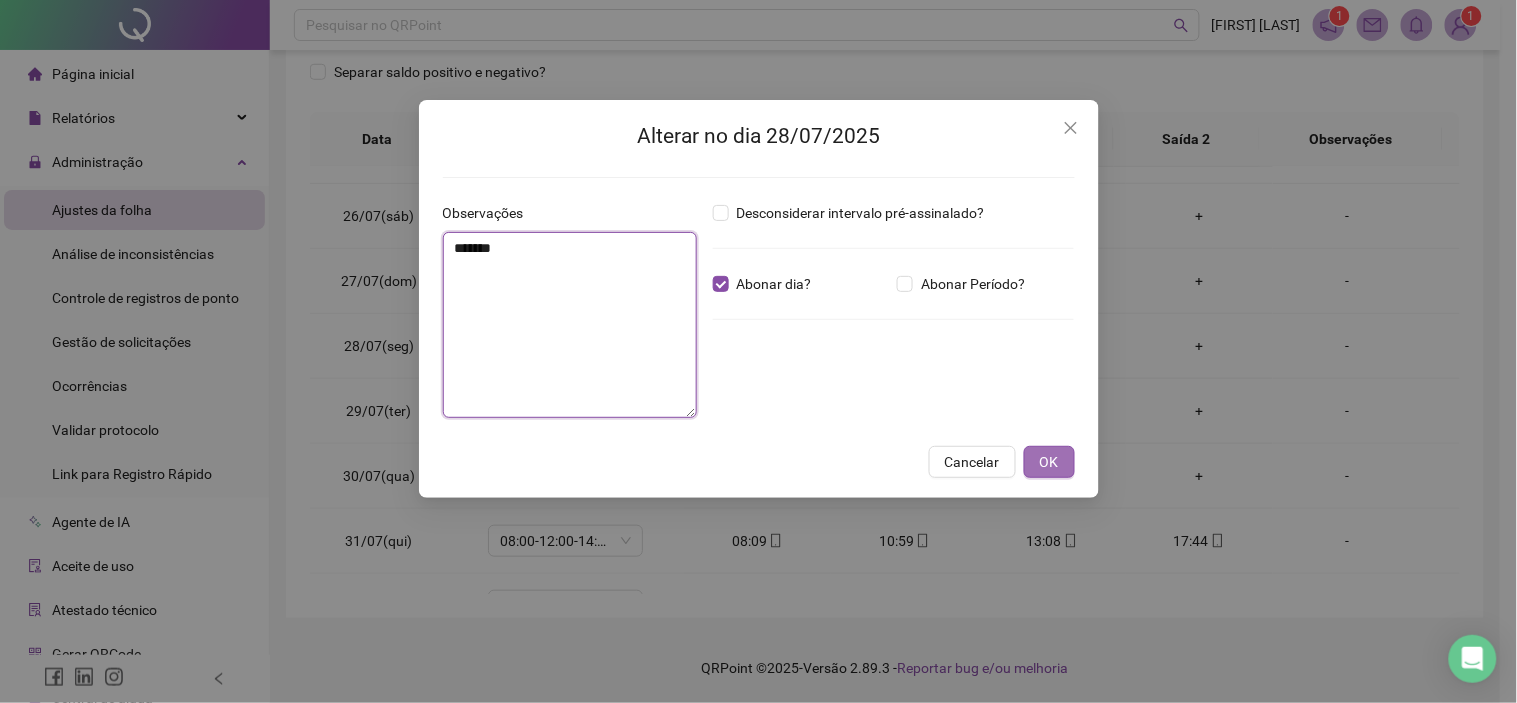 type on "******" 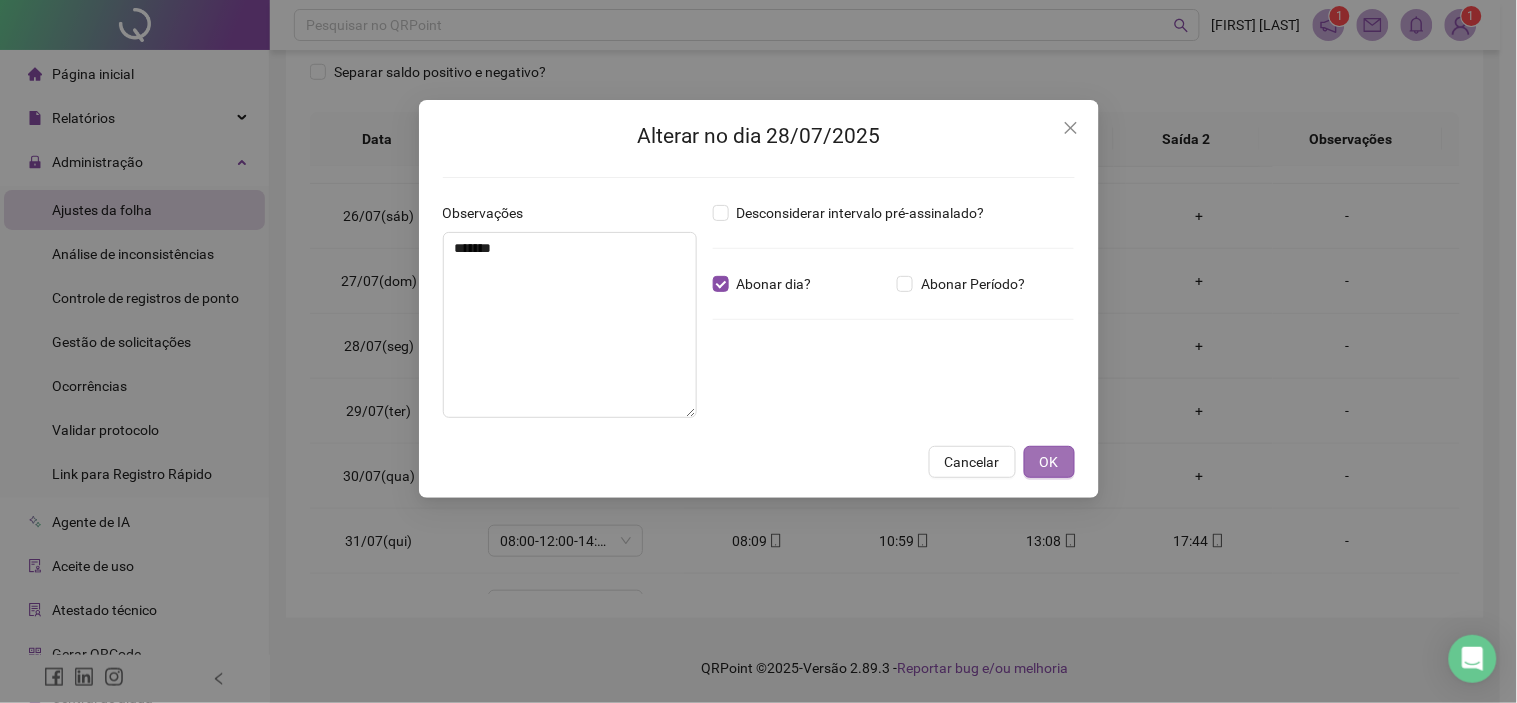 click on "OK" at bounding box center [1049, 462] 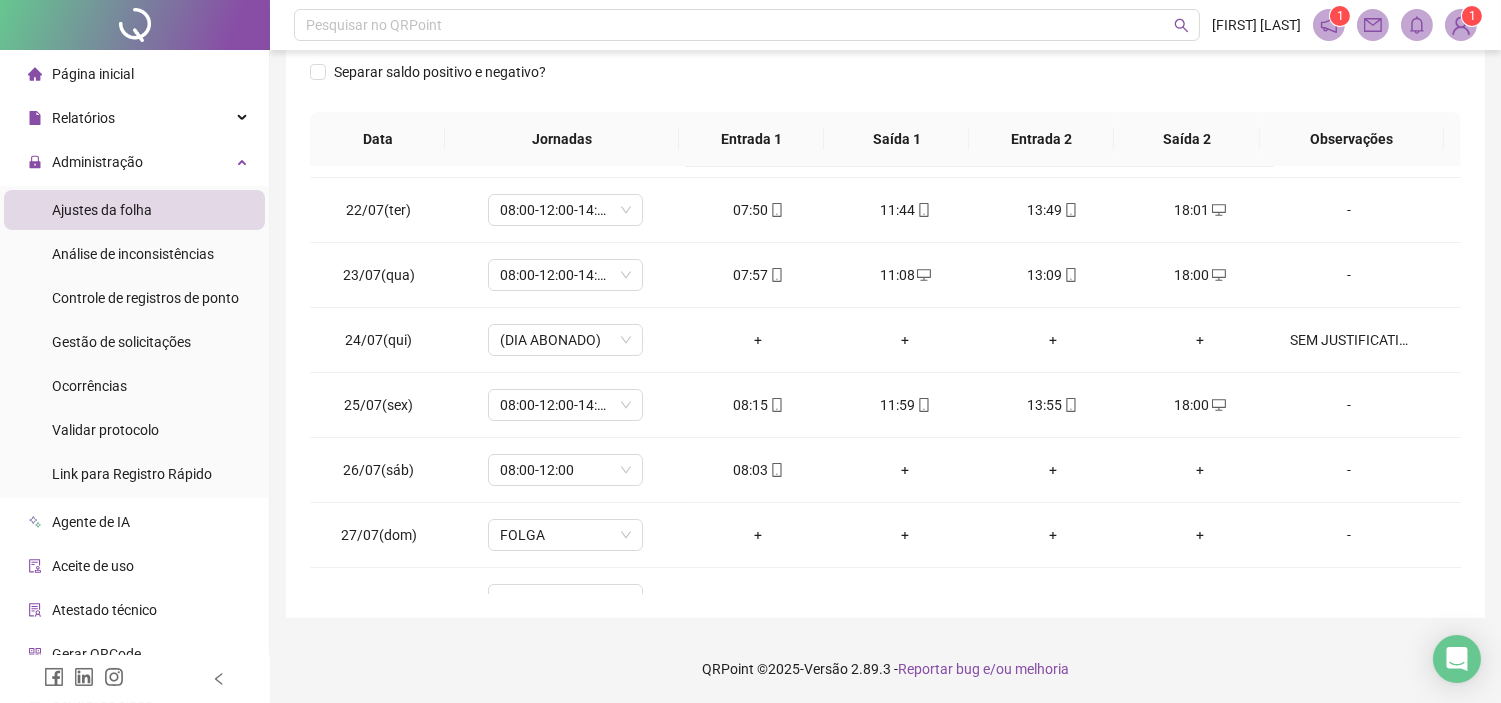 scroll, scrollTop: 0, scrollLeft: 0, axis: both 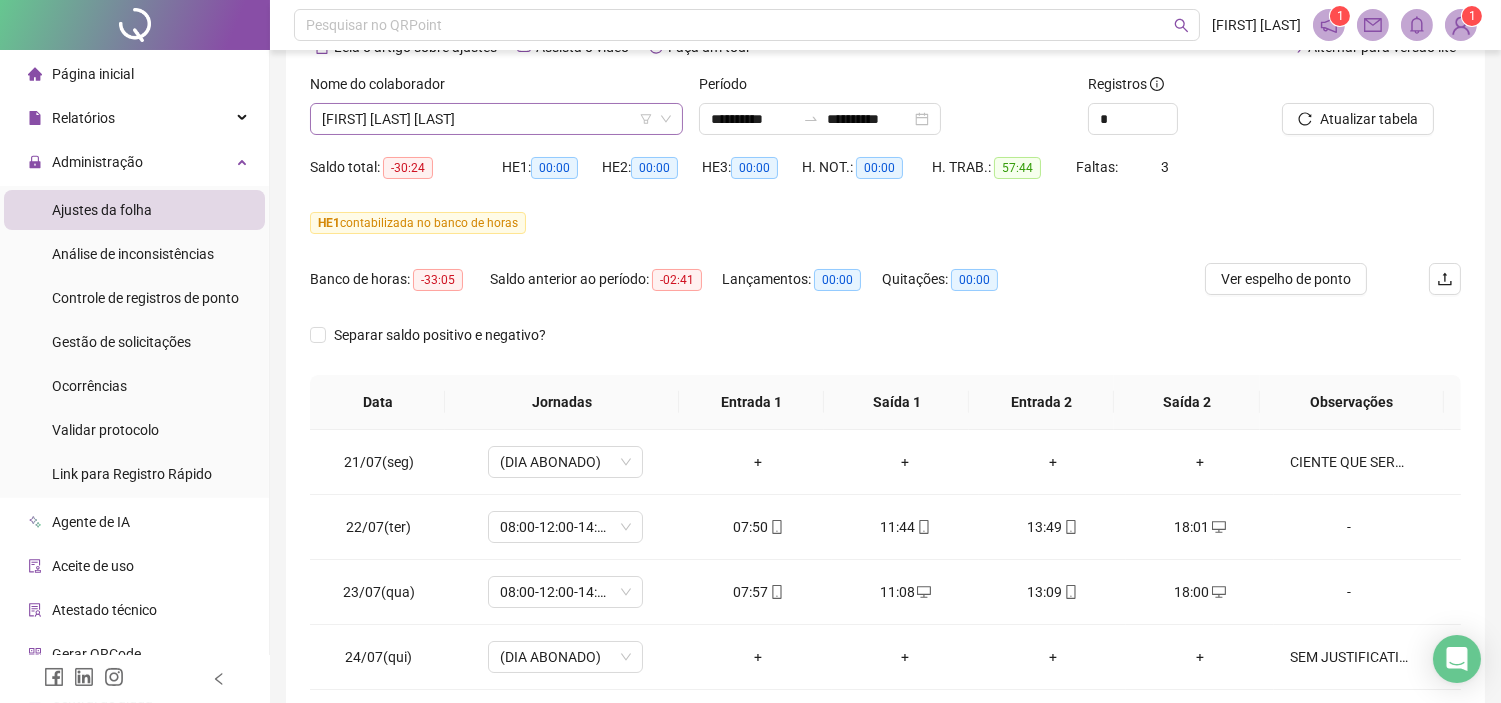 click on "[FIRST] [LAST] [LAST]" at bounding box center (496, 119) 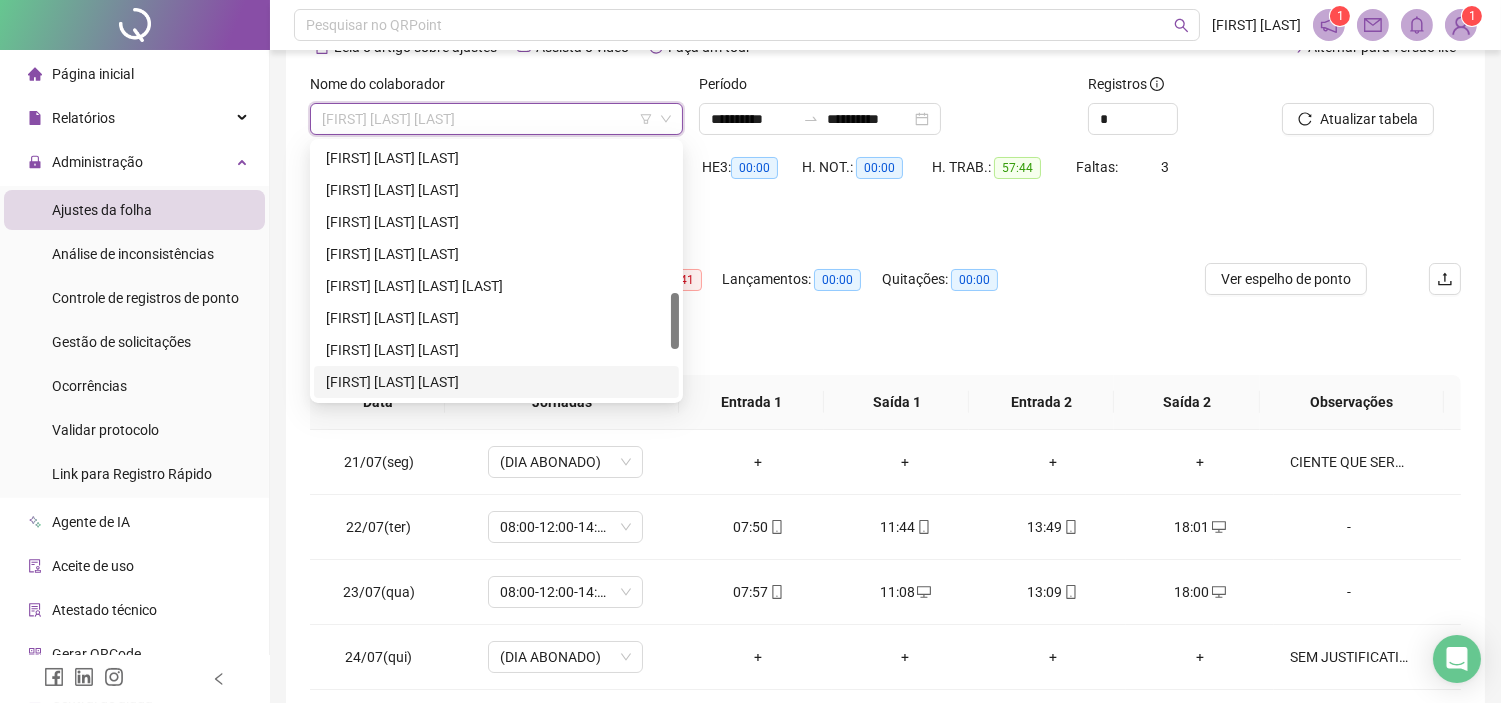 scroll, scrollTop: 562, scrollLeft: 0, axis: vertical 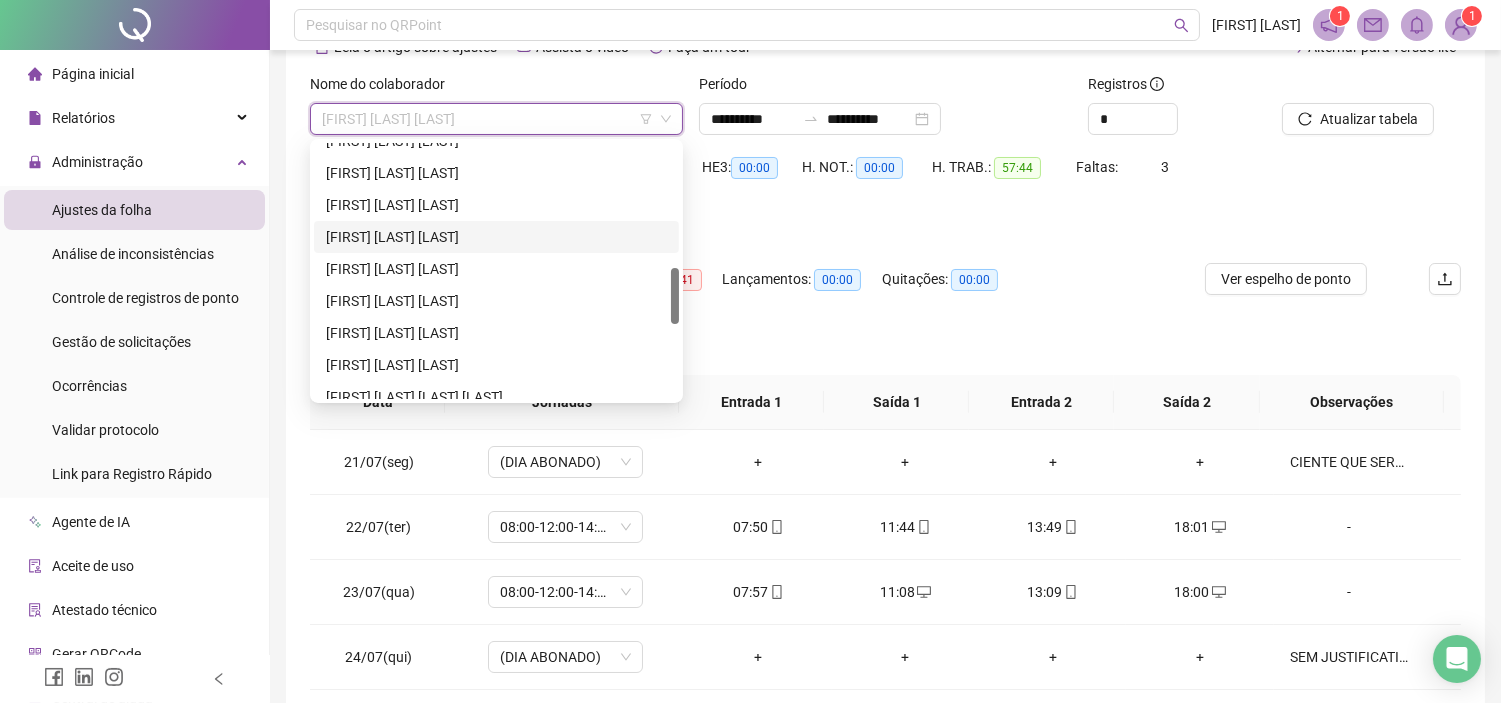 click on "[FIRST] [LAST] [LAST]" at bounding box center (496, 237) 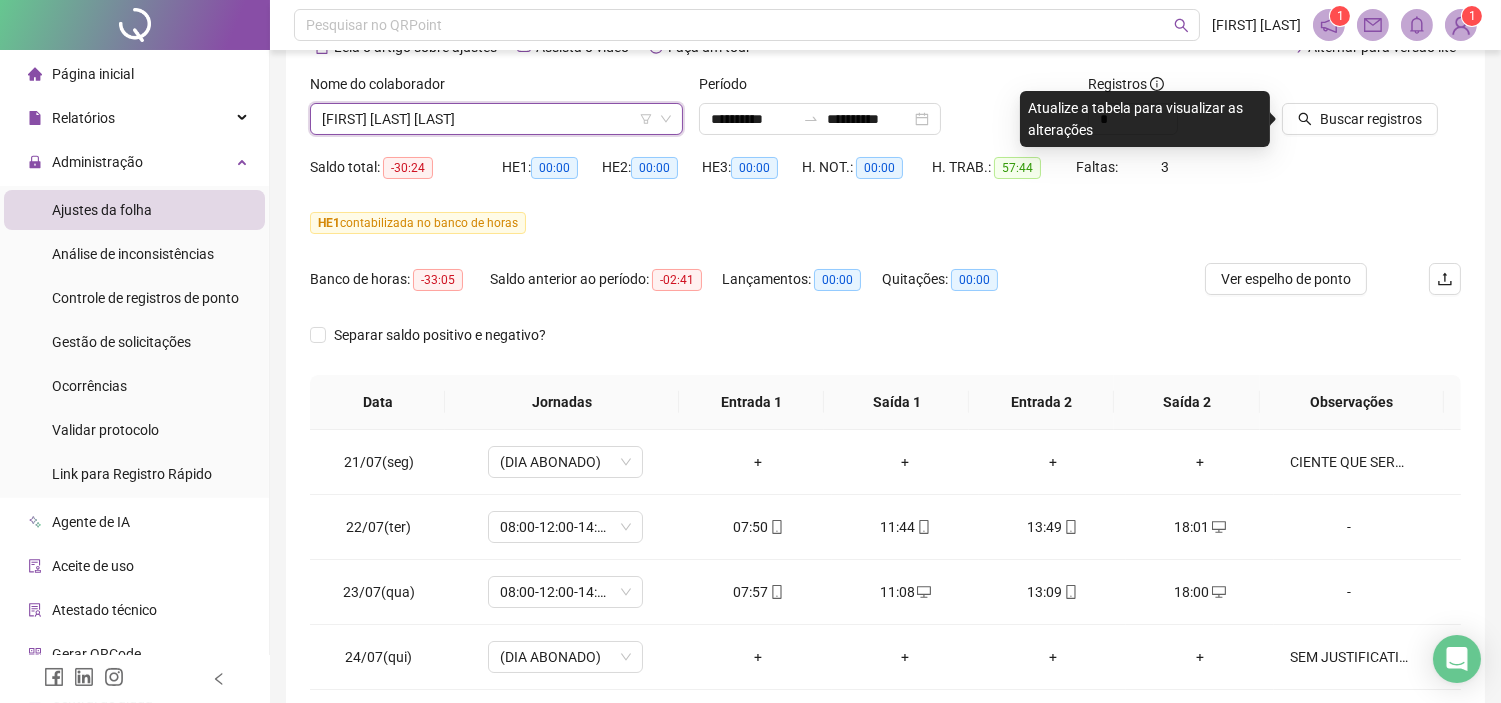 click on "[FIRST] [LAST] [LAST]" at bounding box center [496, 119] 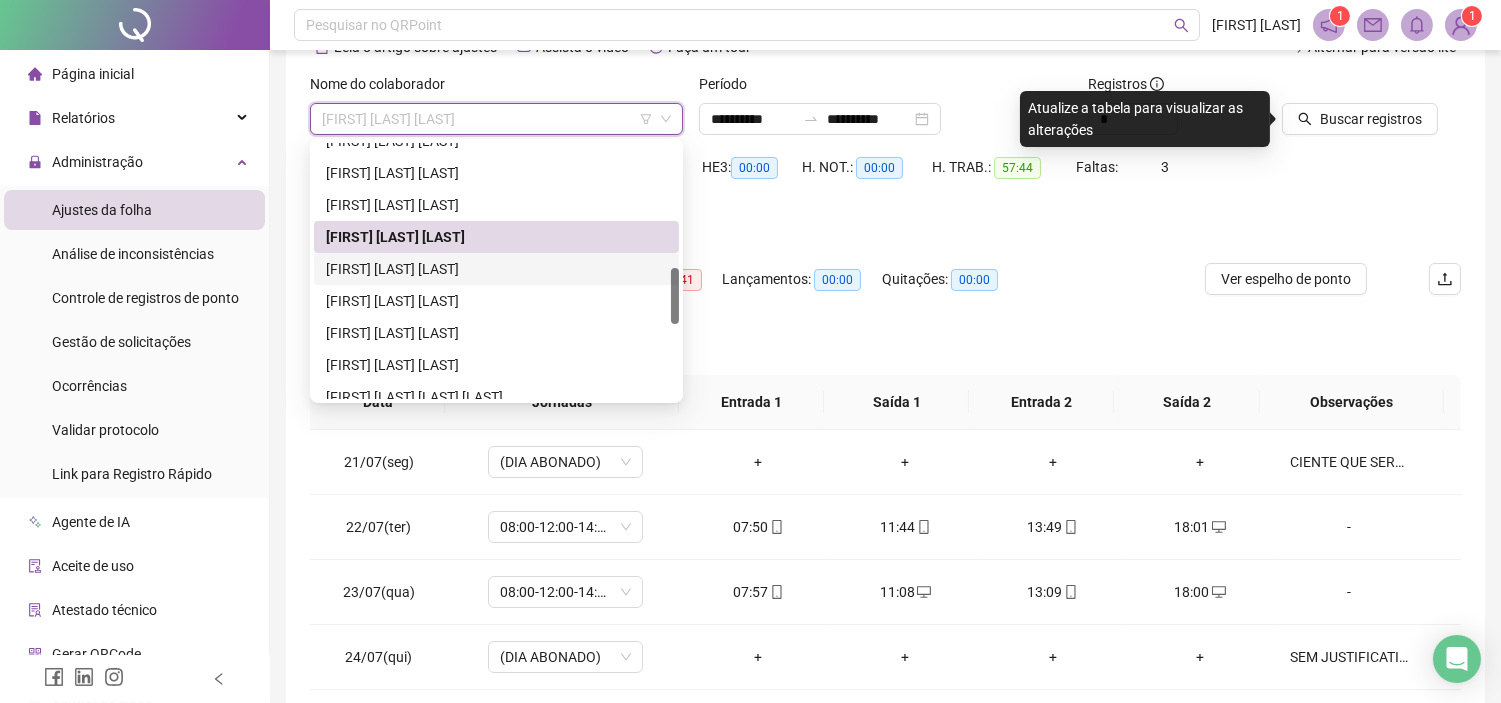 click on "[FIRST] [LAST] [LAST]" at bounding box center [496, 269] 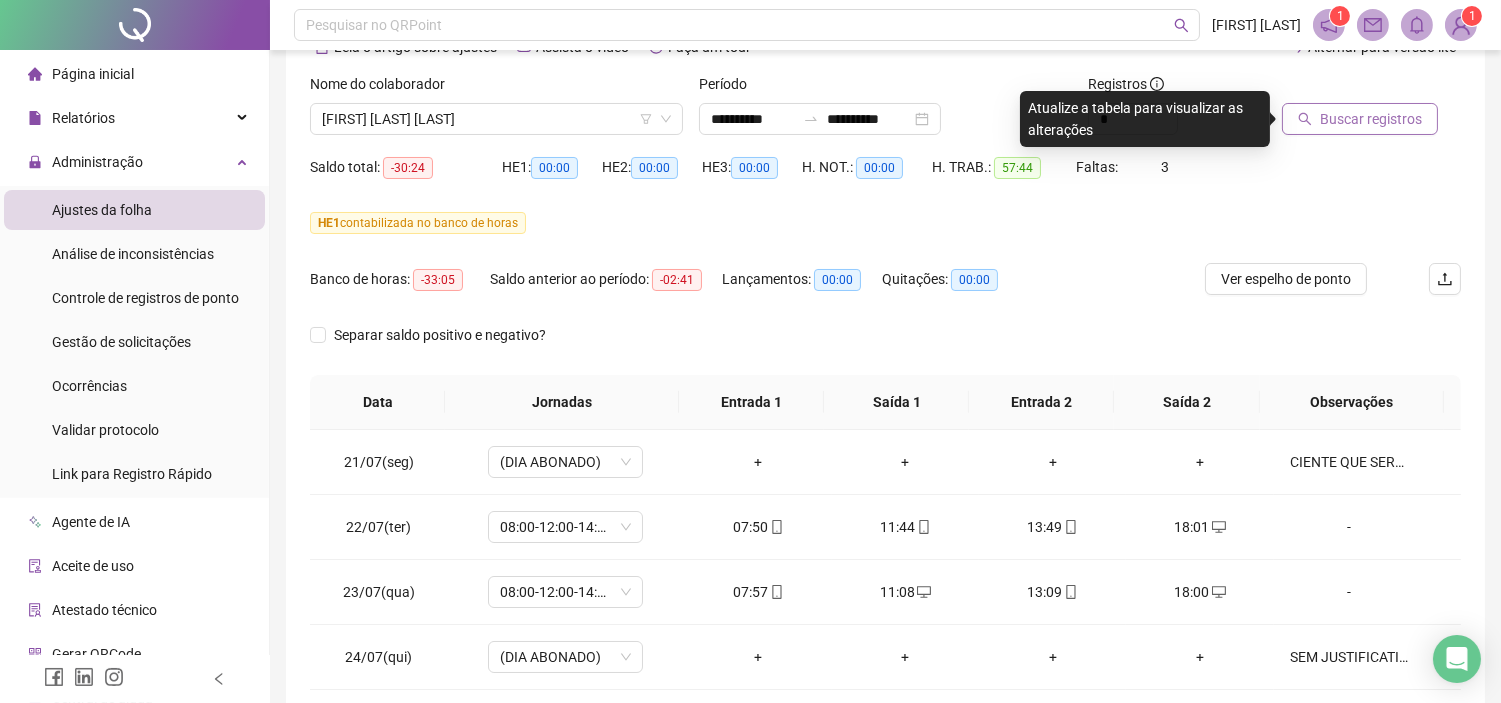 click on "Buscar registros" at bounding box center (1371, 119) 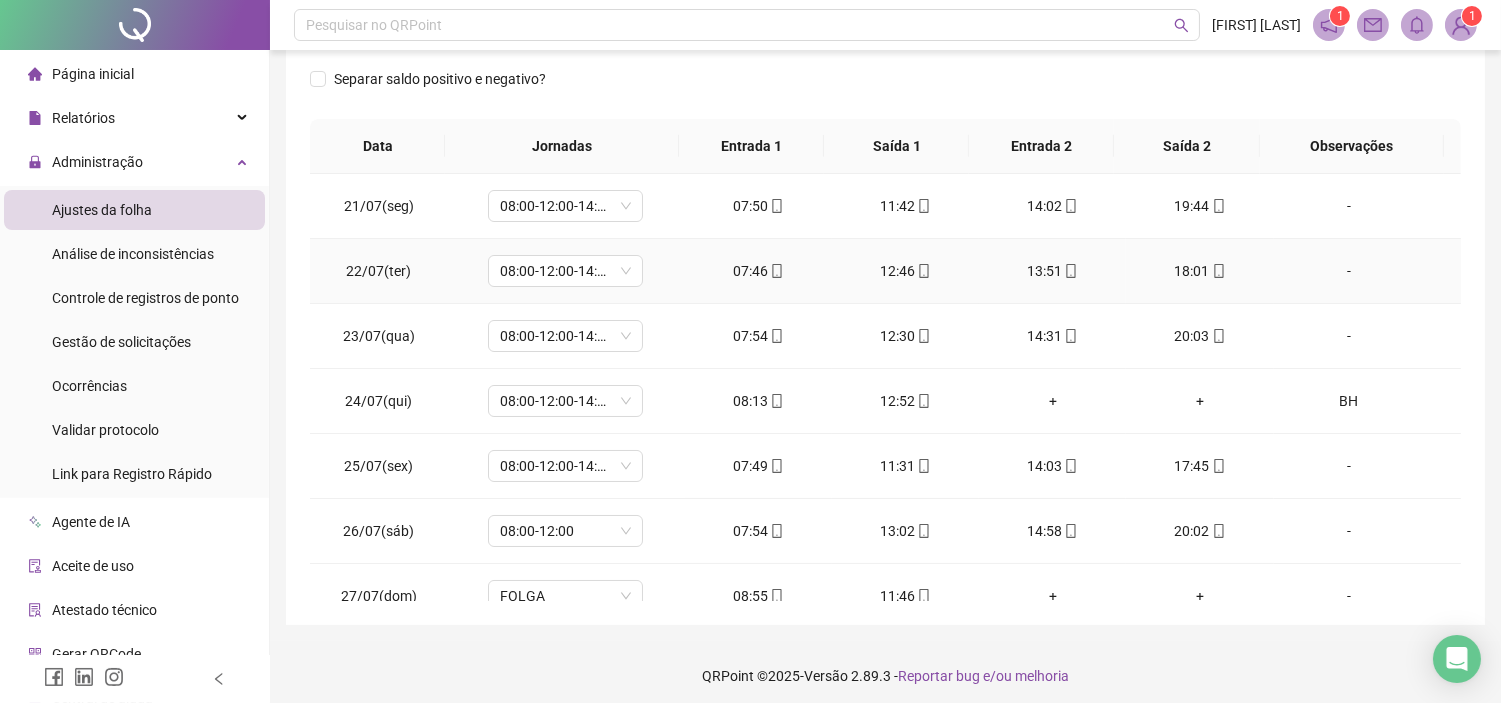 scroll, scrollTop: 374, scrollLeft: 0, axis: vertical 